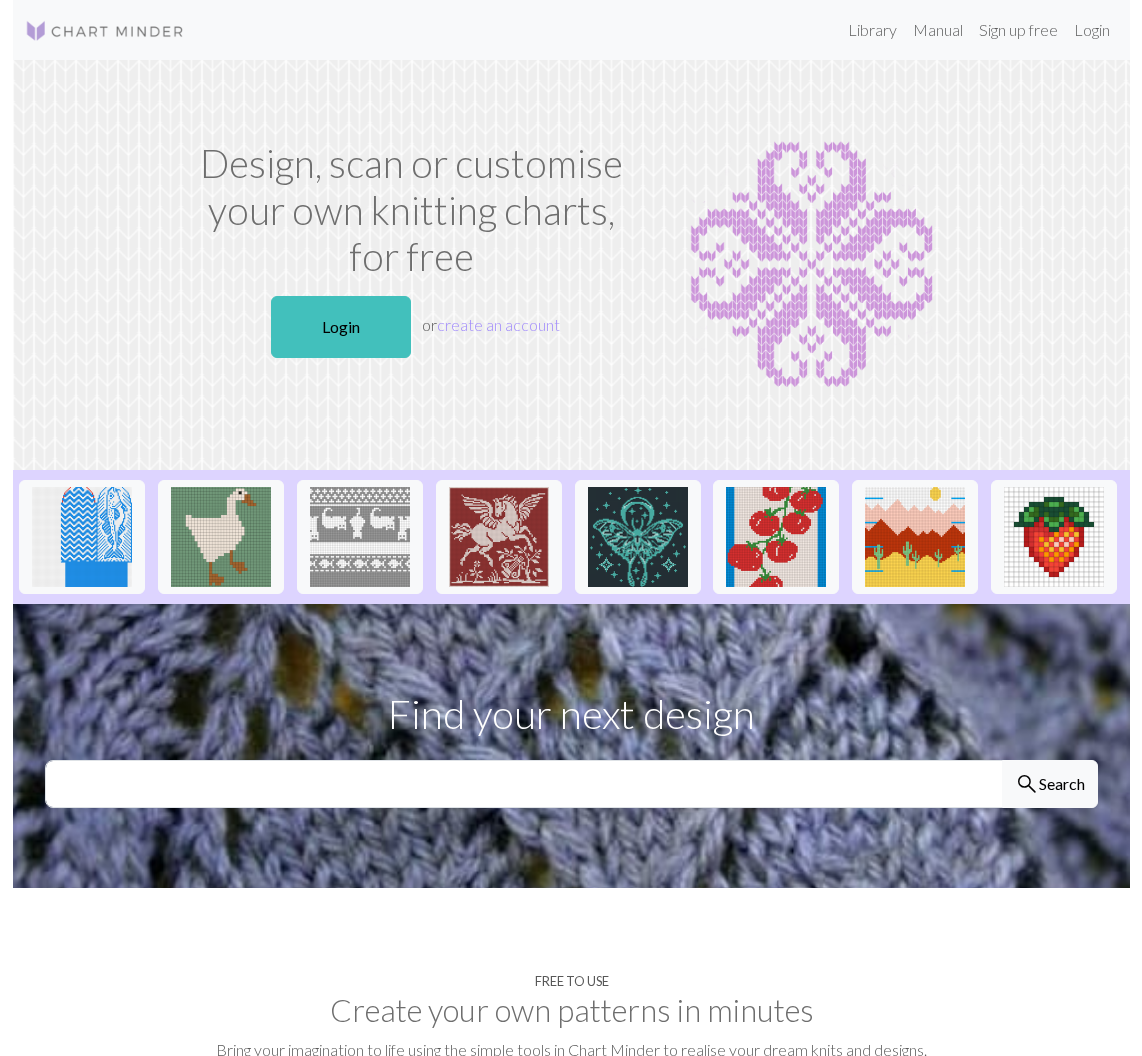 scroll, scrollTop: 0, scrollLeft: 0, axis: both 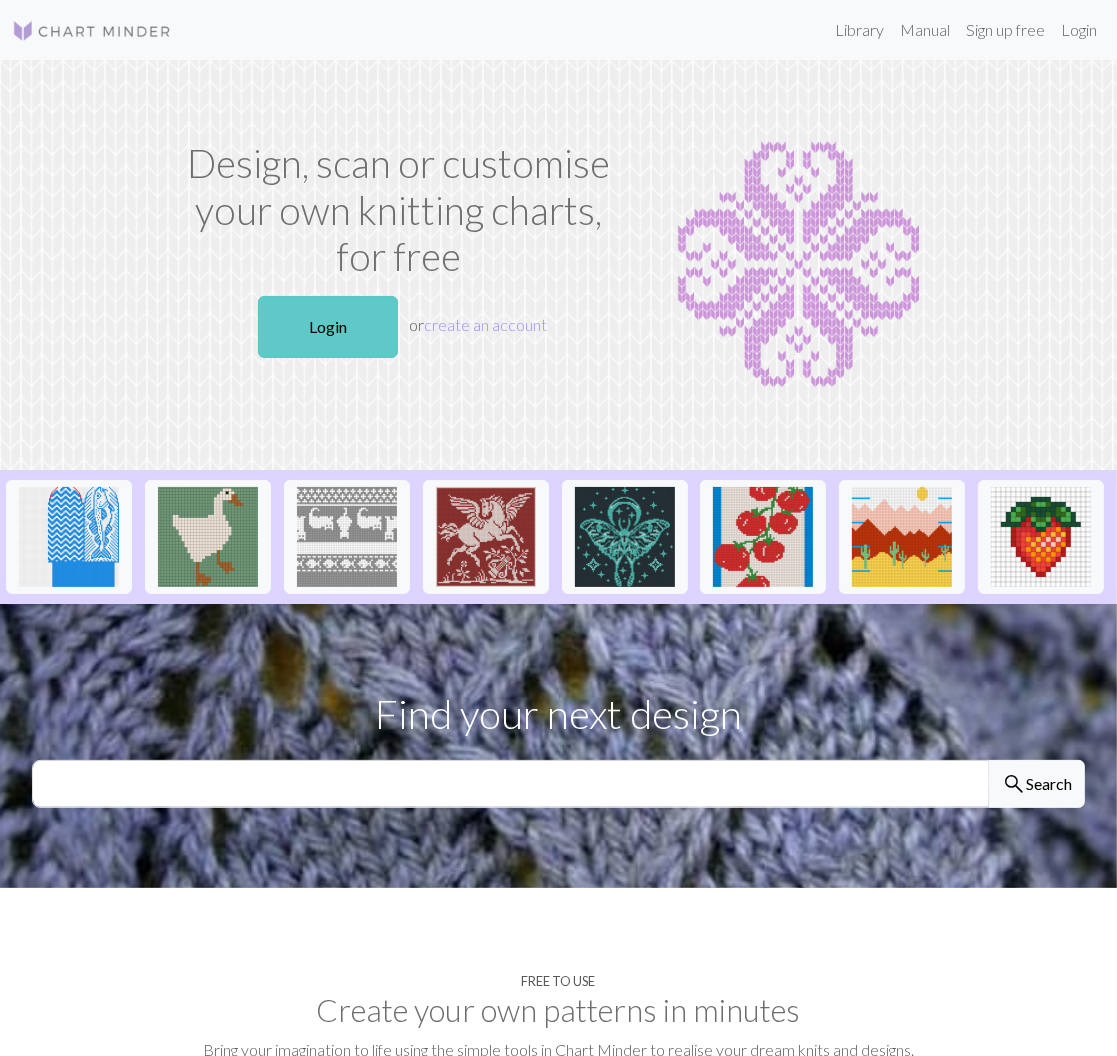 click on "Login" at bounding box center [328, 327] 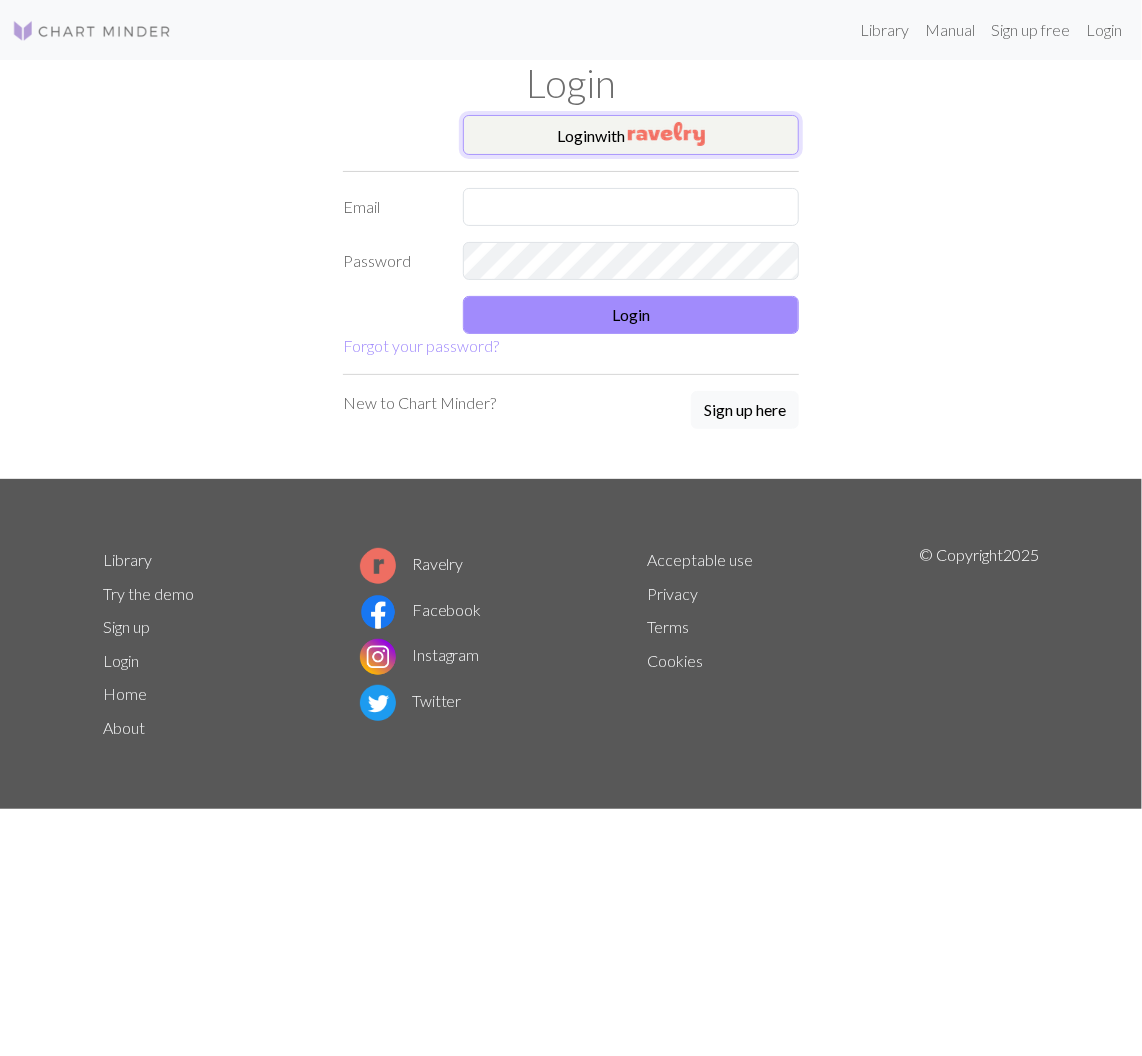 click on "Login  with" at bounding box center (631, 135) 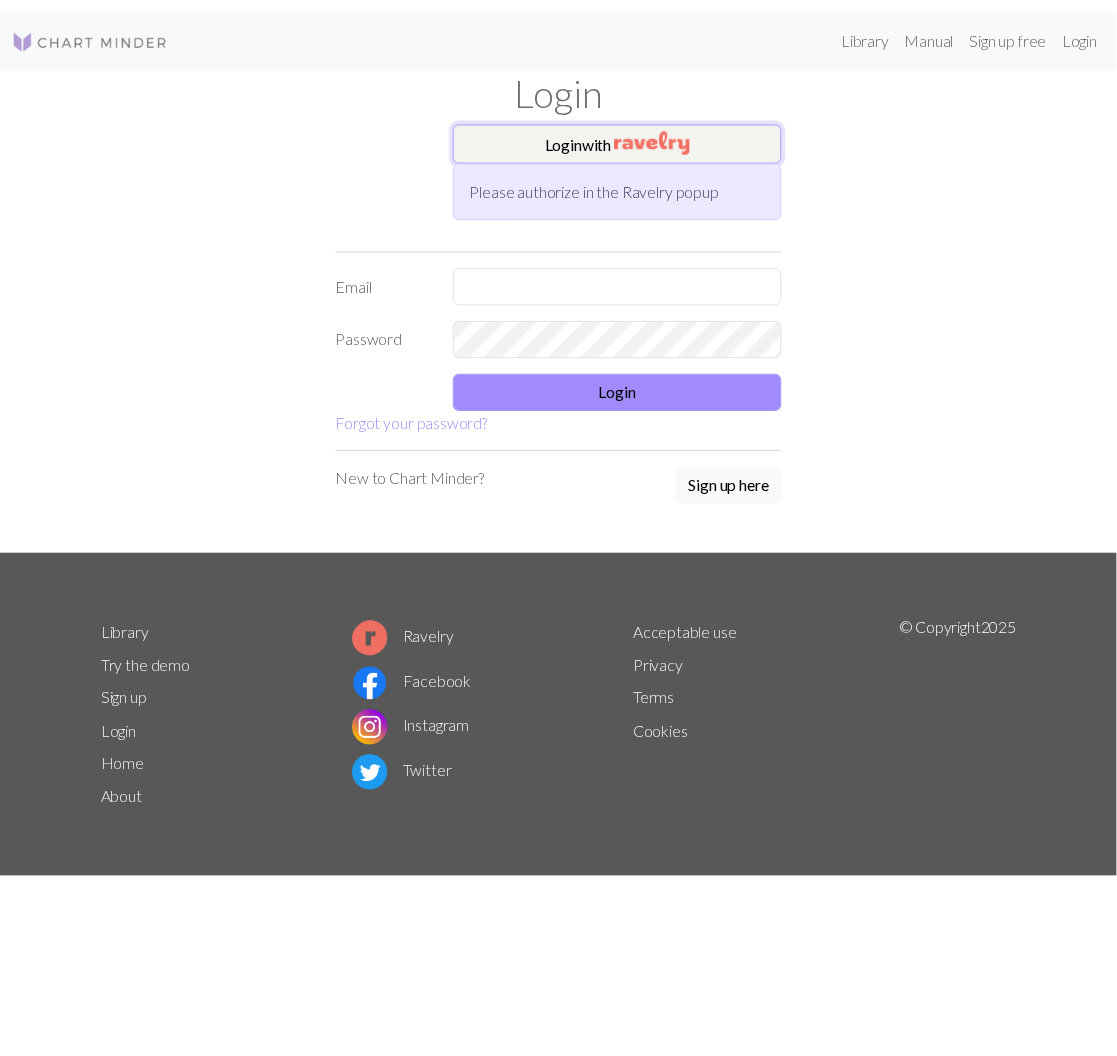 scroll, scrollTop: 0, scrollLeft: 0, axis: both 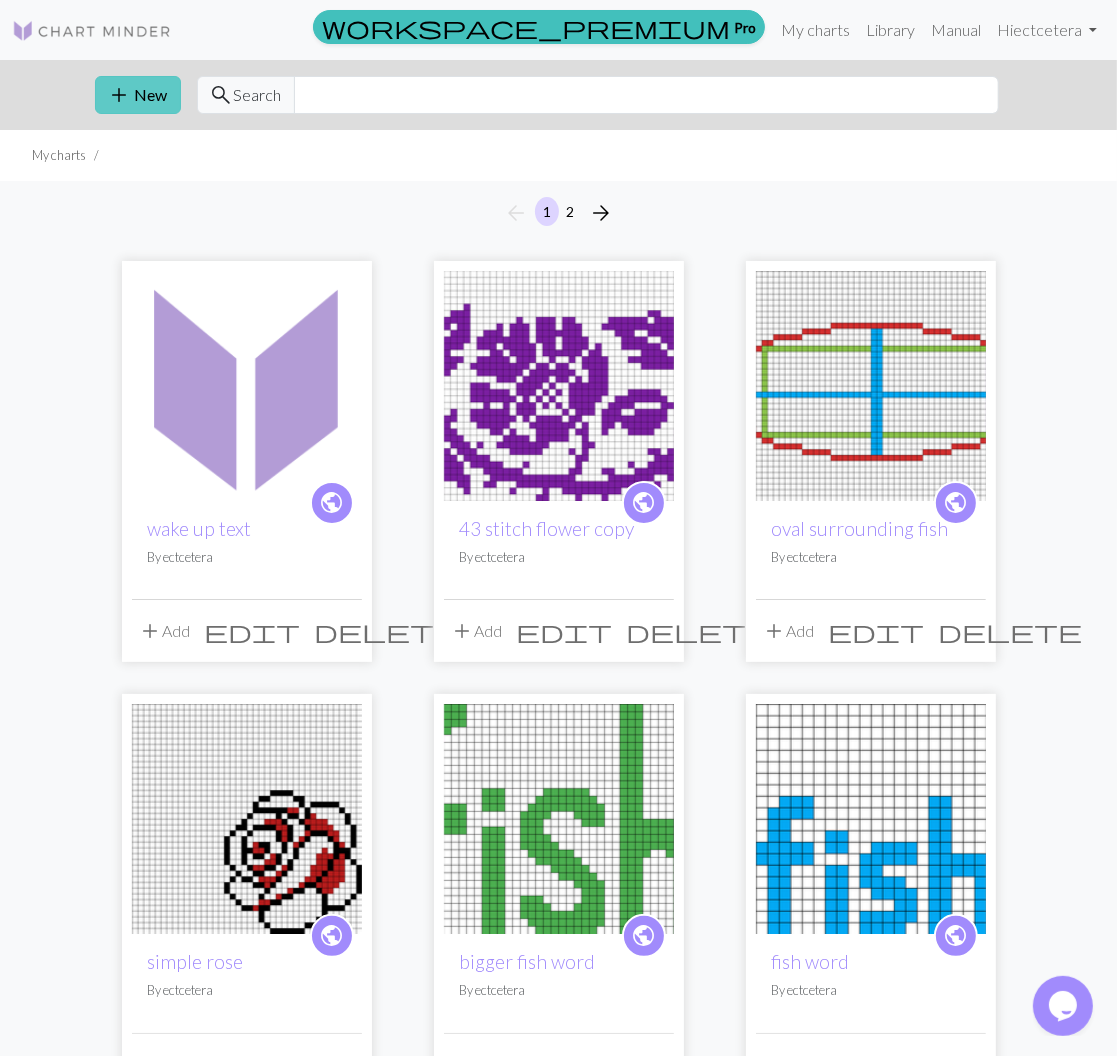 click on "add   New" at bounding box center [138, 95] 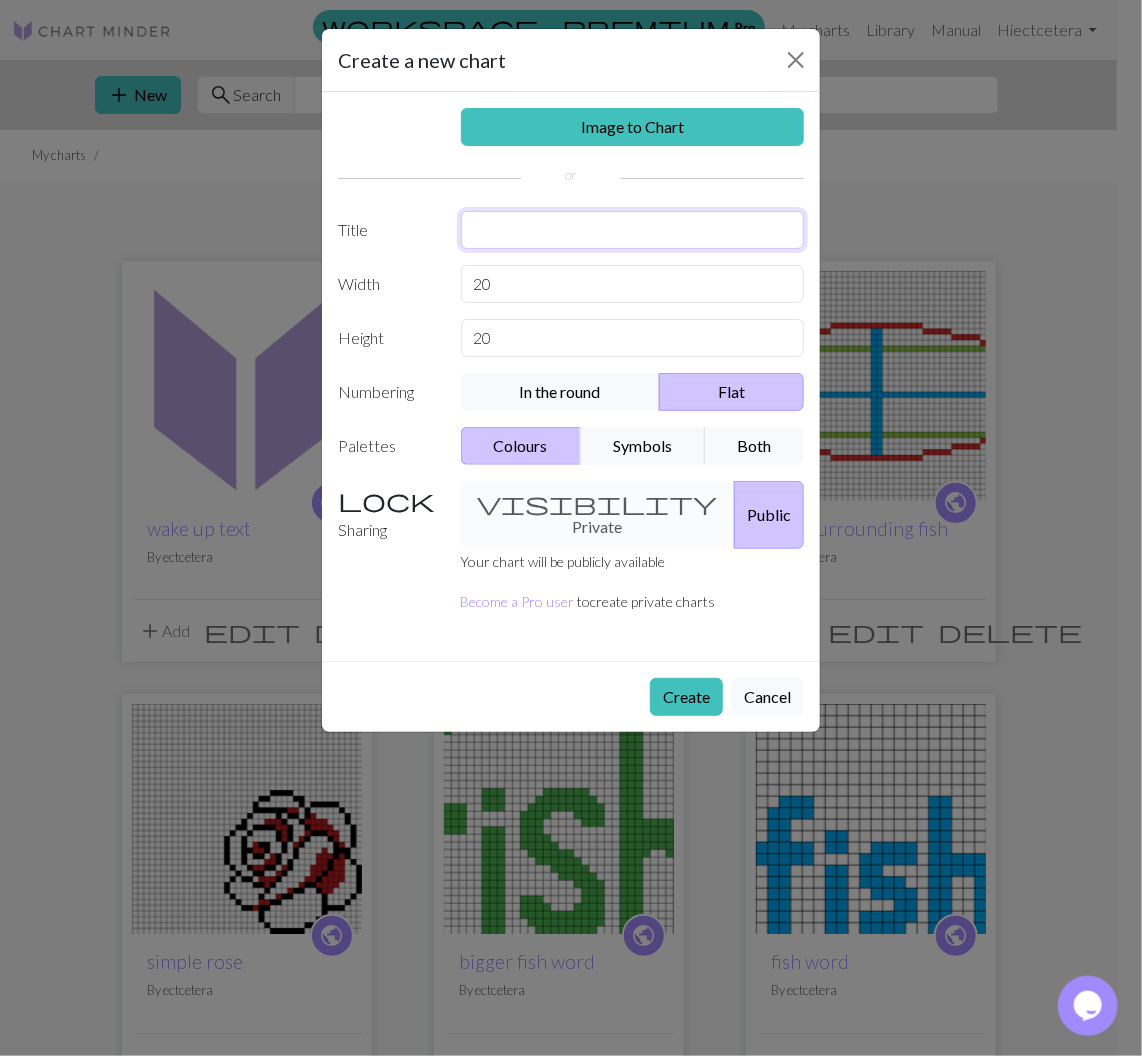 click at bounding box center [633, 230] 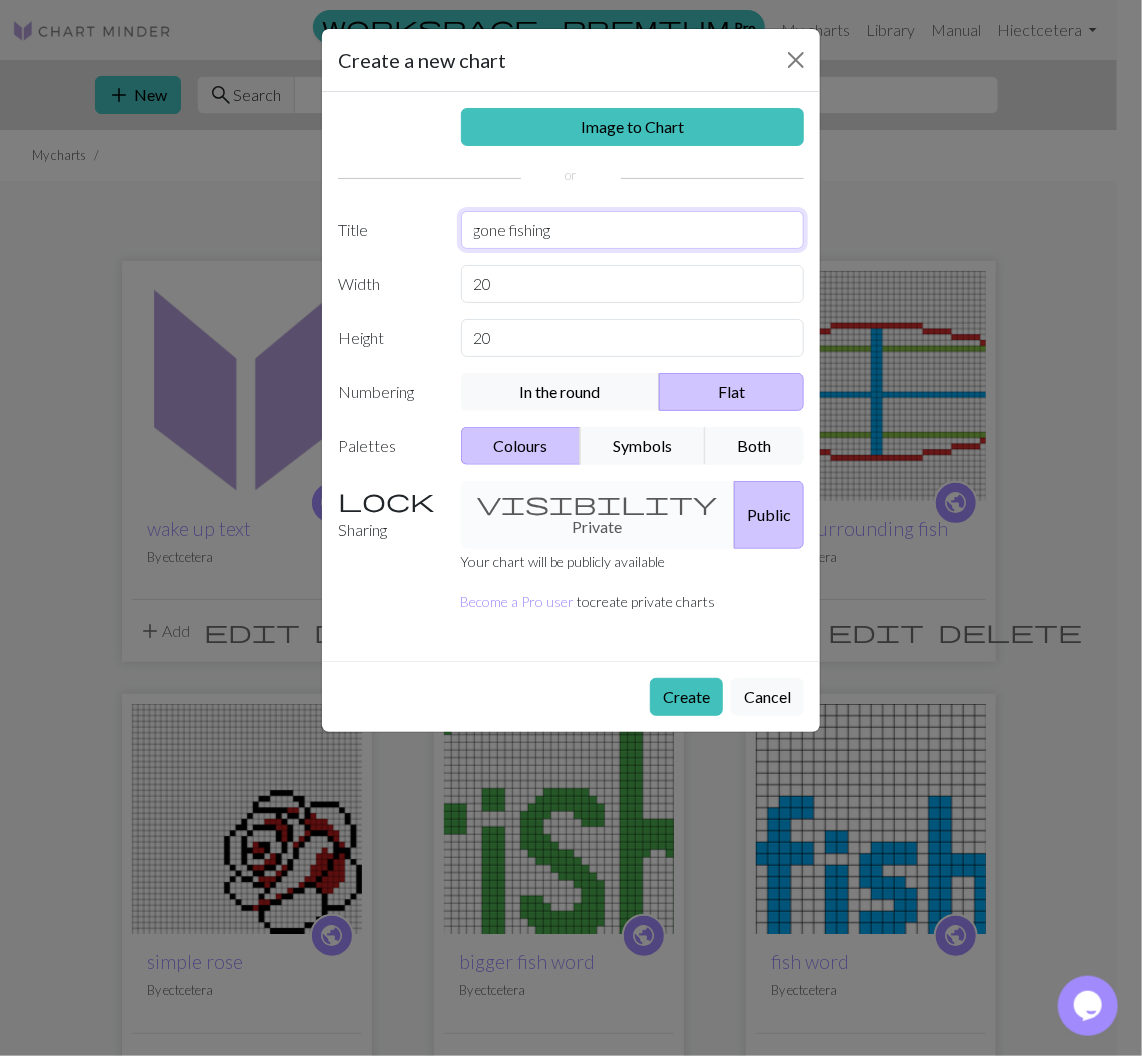 type on "gone fishing" 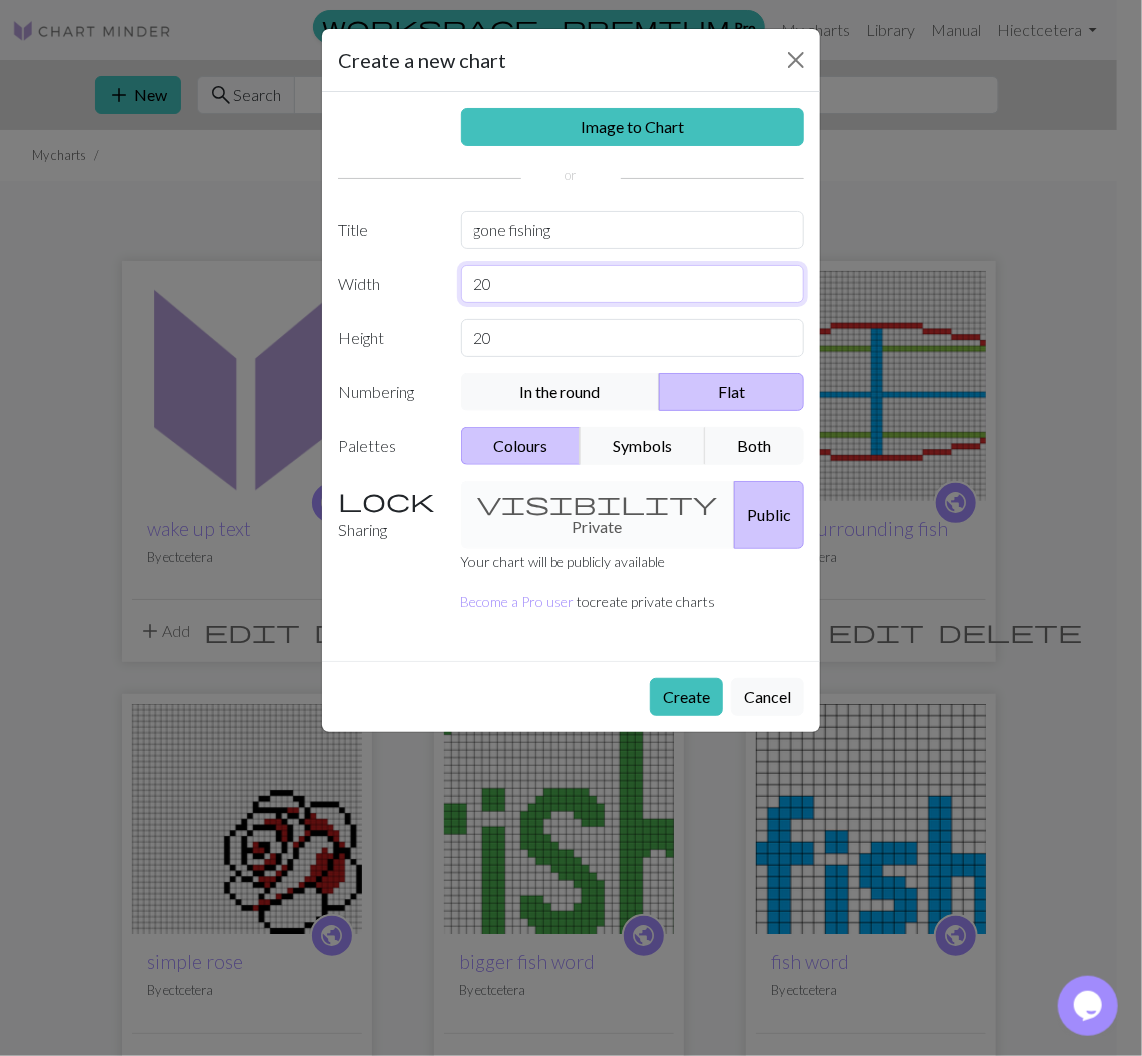 click on "20" at bounding box center (633, 284) 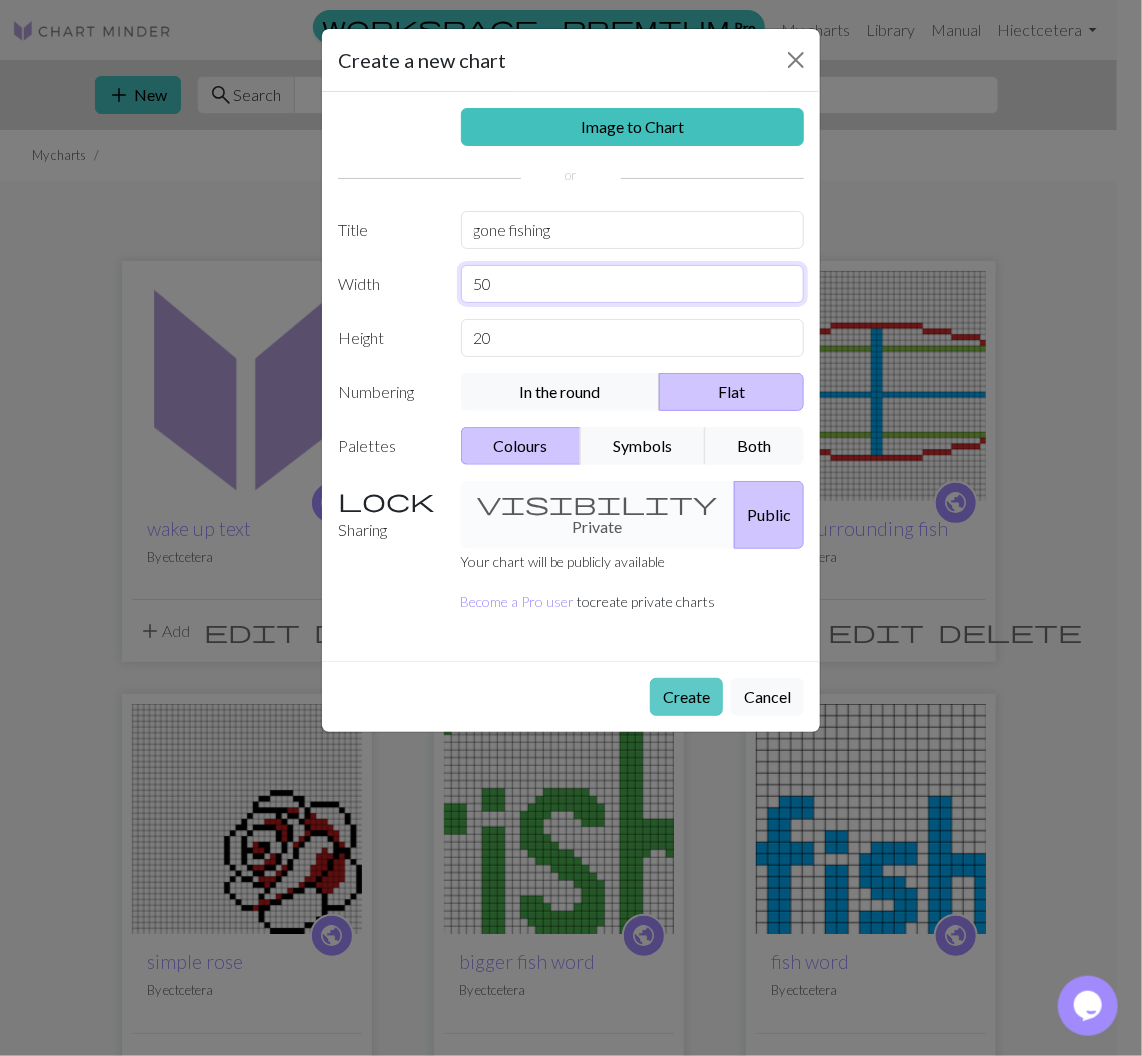 type on "50" 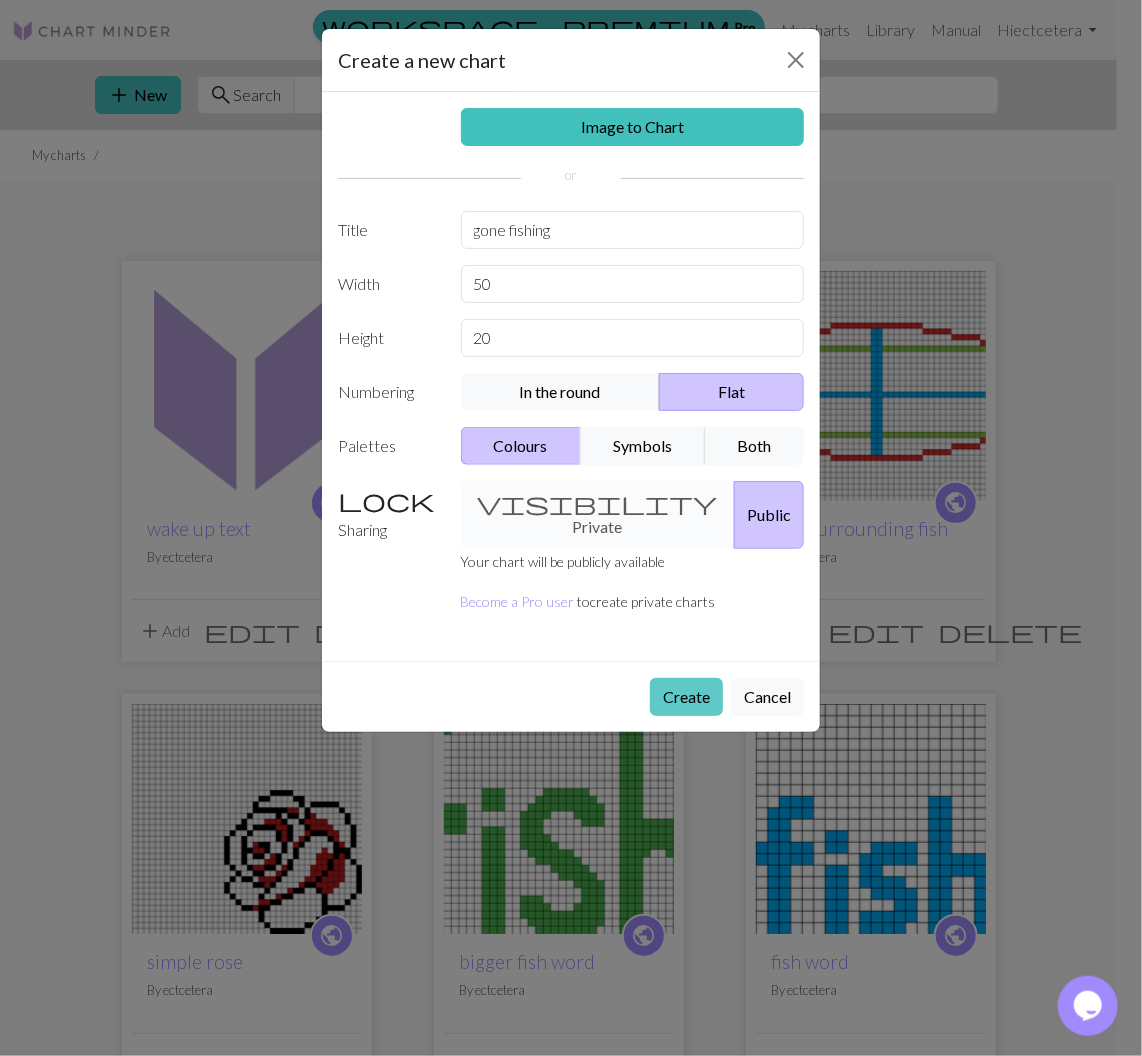 click on "Create" at bounding box center (686, 697) 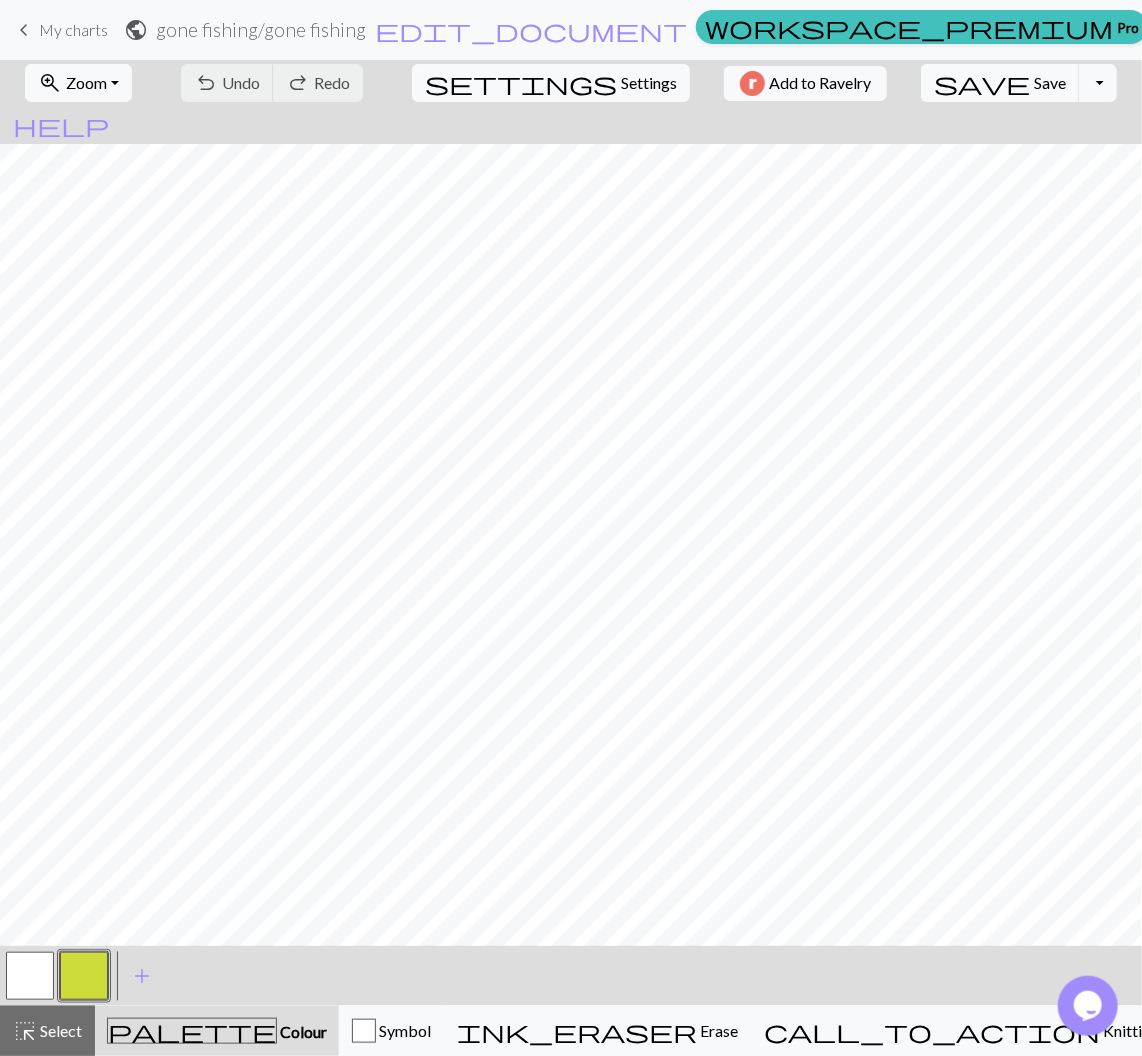 click on "< >" at bounding box center [57, 976] 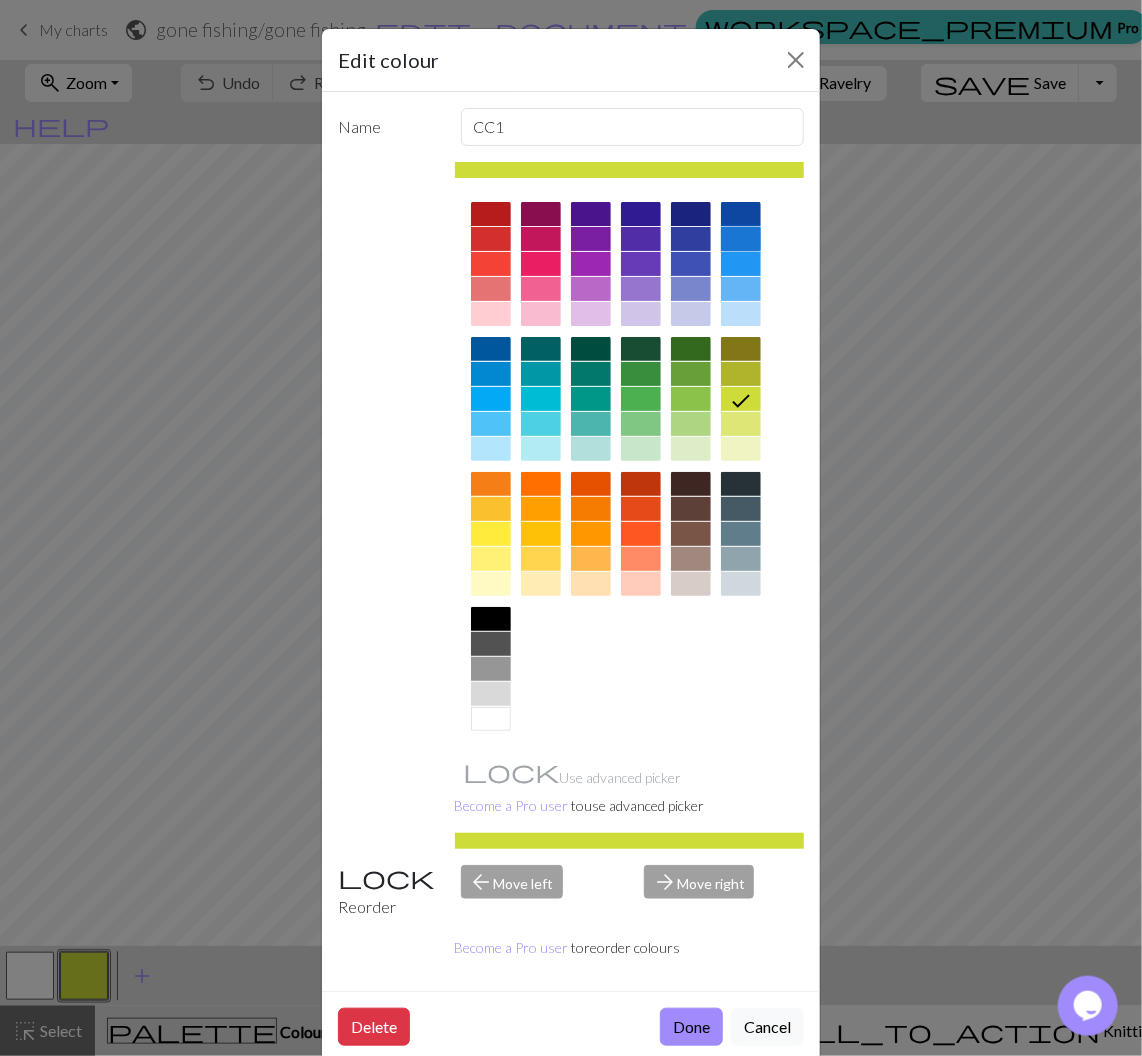 click at bounding box center [741, 239] 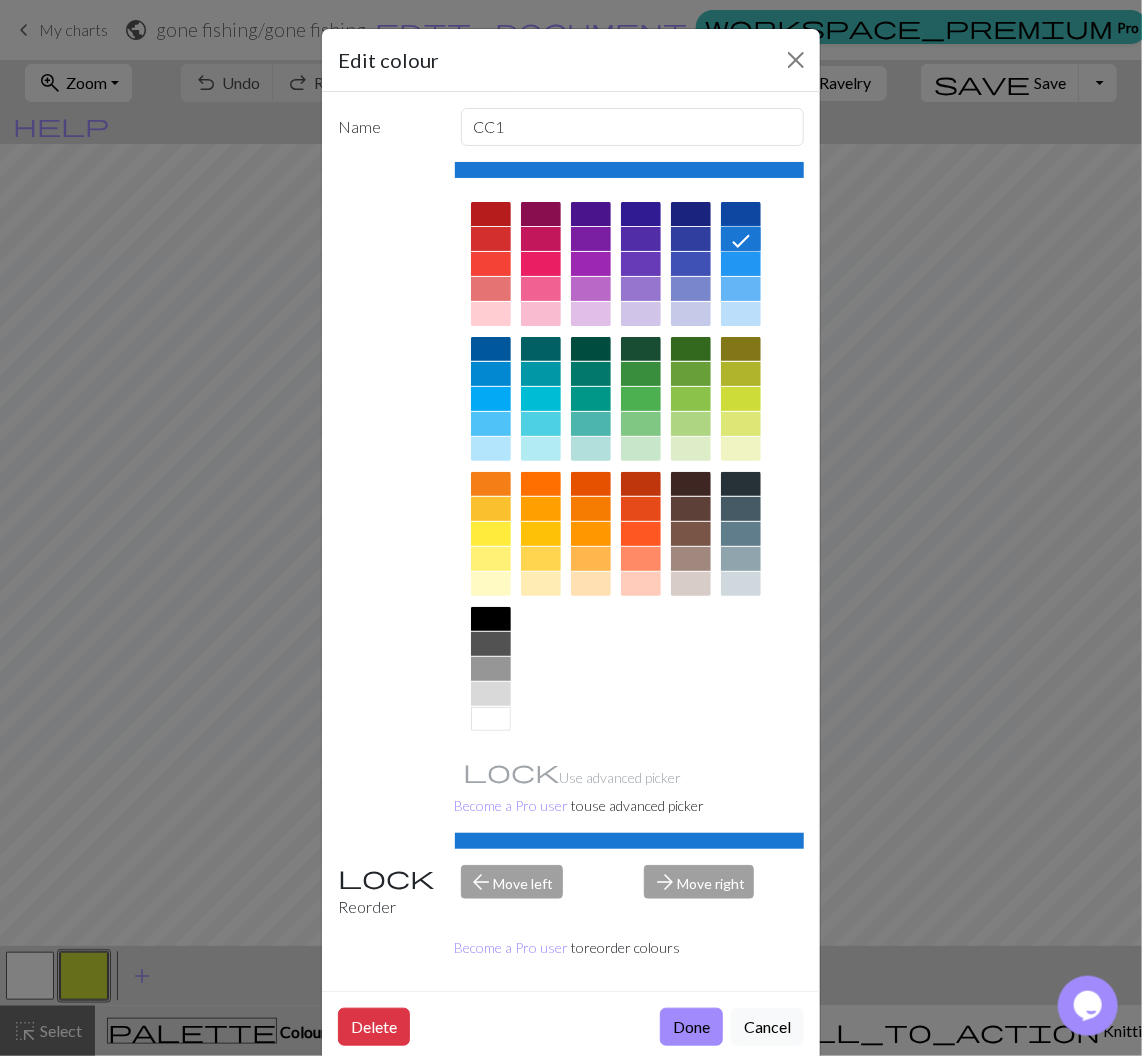 click at bounding box center (491, 239) 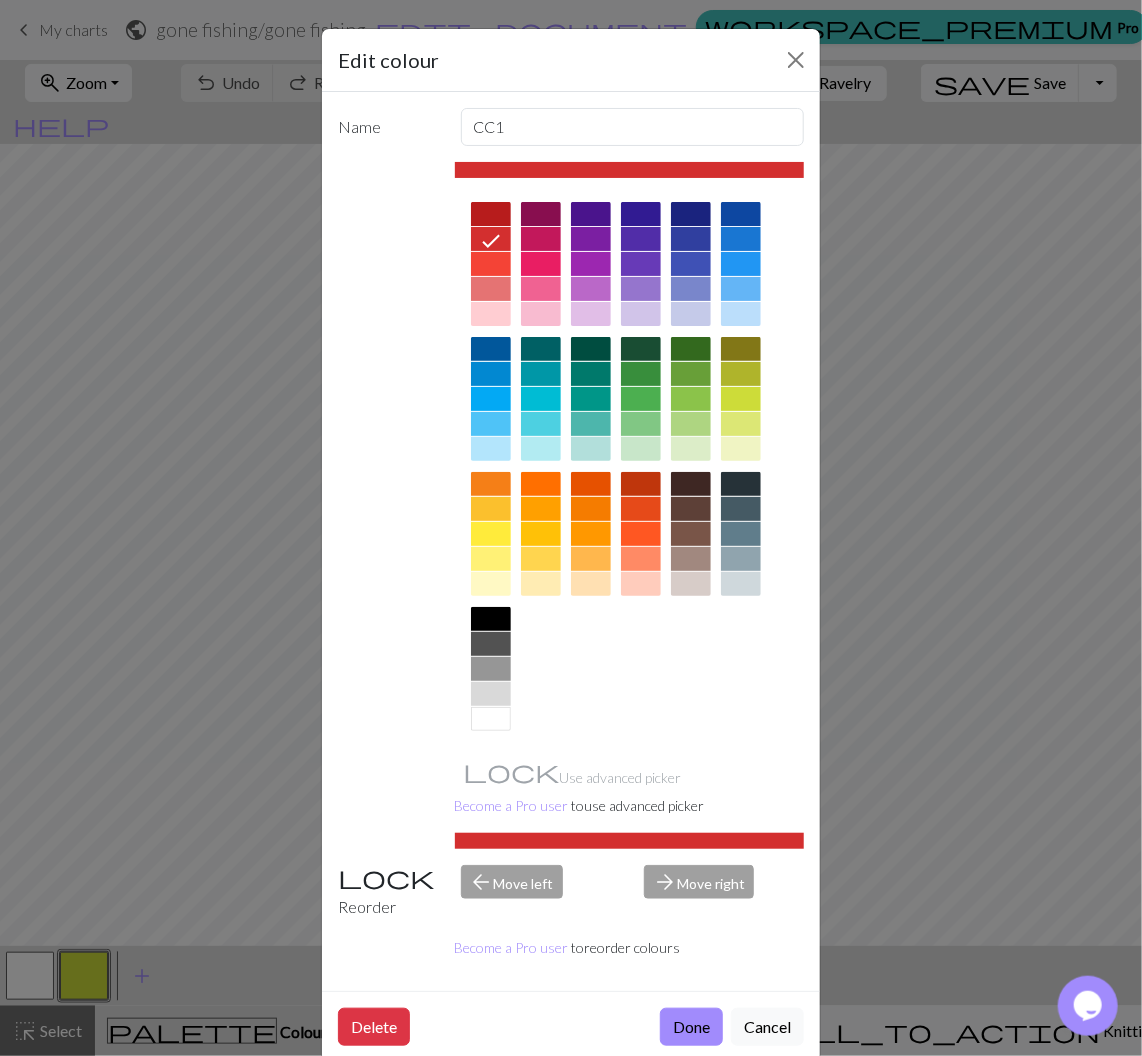 click on "Edit colour Name CC1 Use advanced picker Become a Pro user   to  use advanced picker Reorder arrow_back Move left arrow_forward Move right Become a Pro user   to  reorder colours Delete Done Cancel" at bounding box center (571, 528) 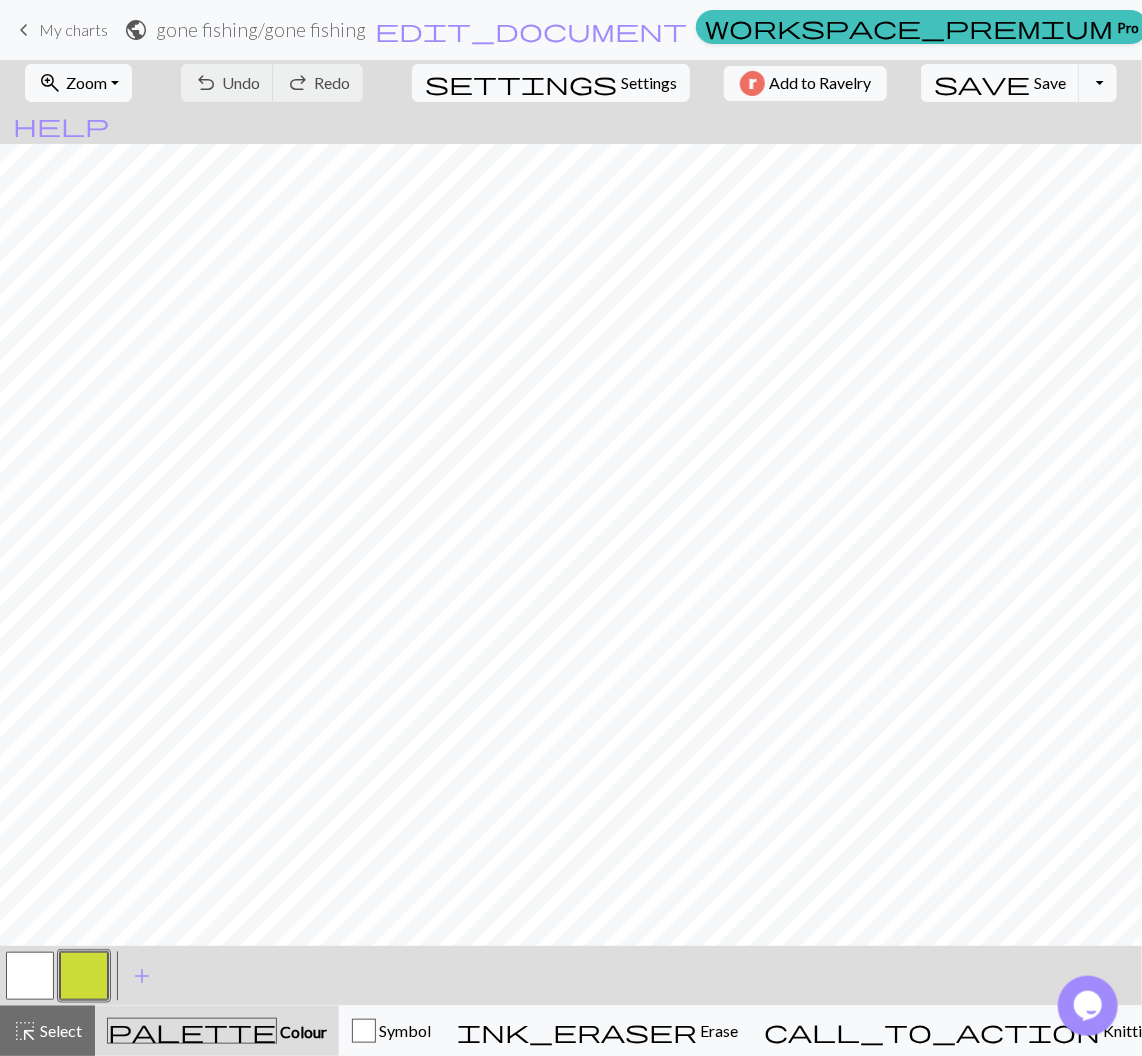 click at bounding box center (84, 976) 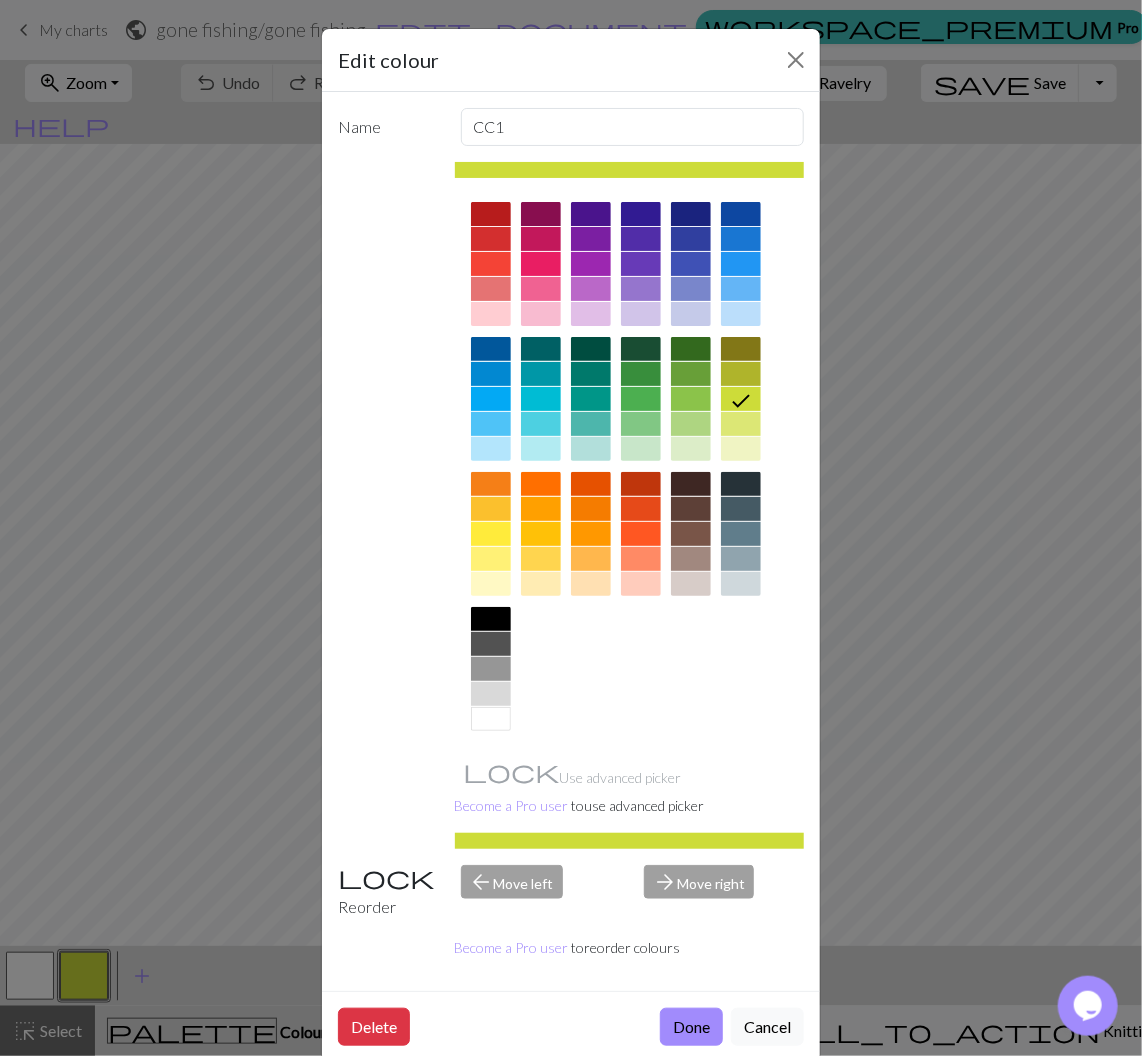 click at bounding box center [491, 214] 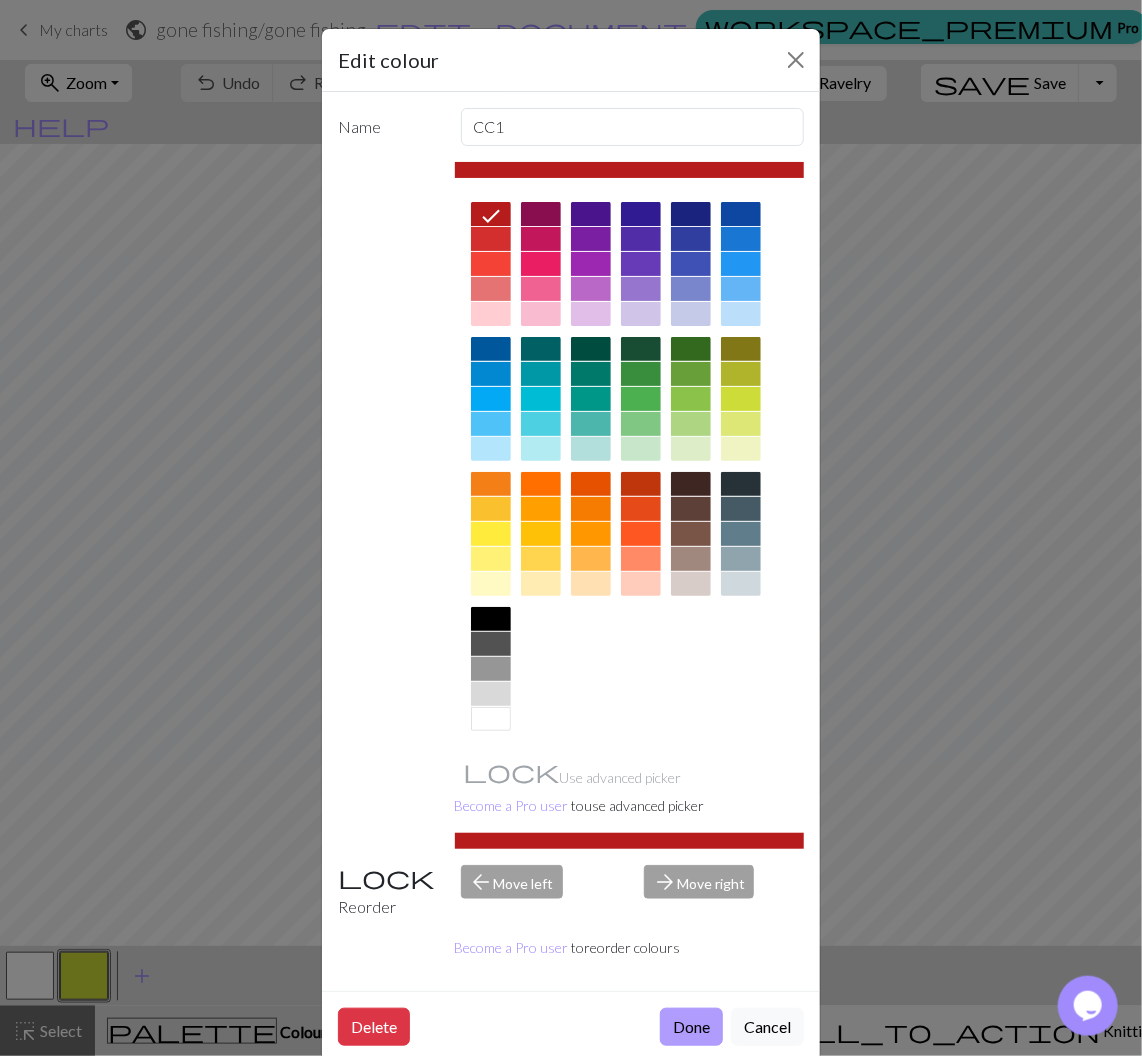 click on "Done" at bounding box center (691, 1027) 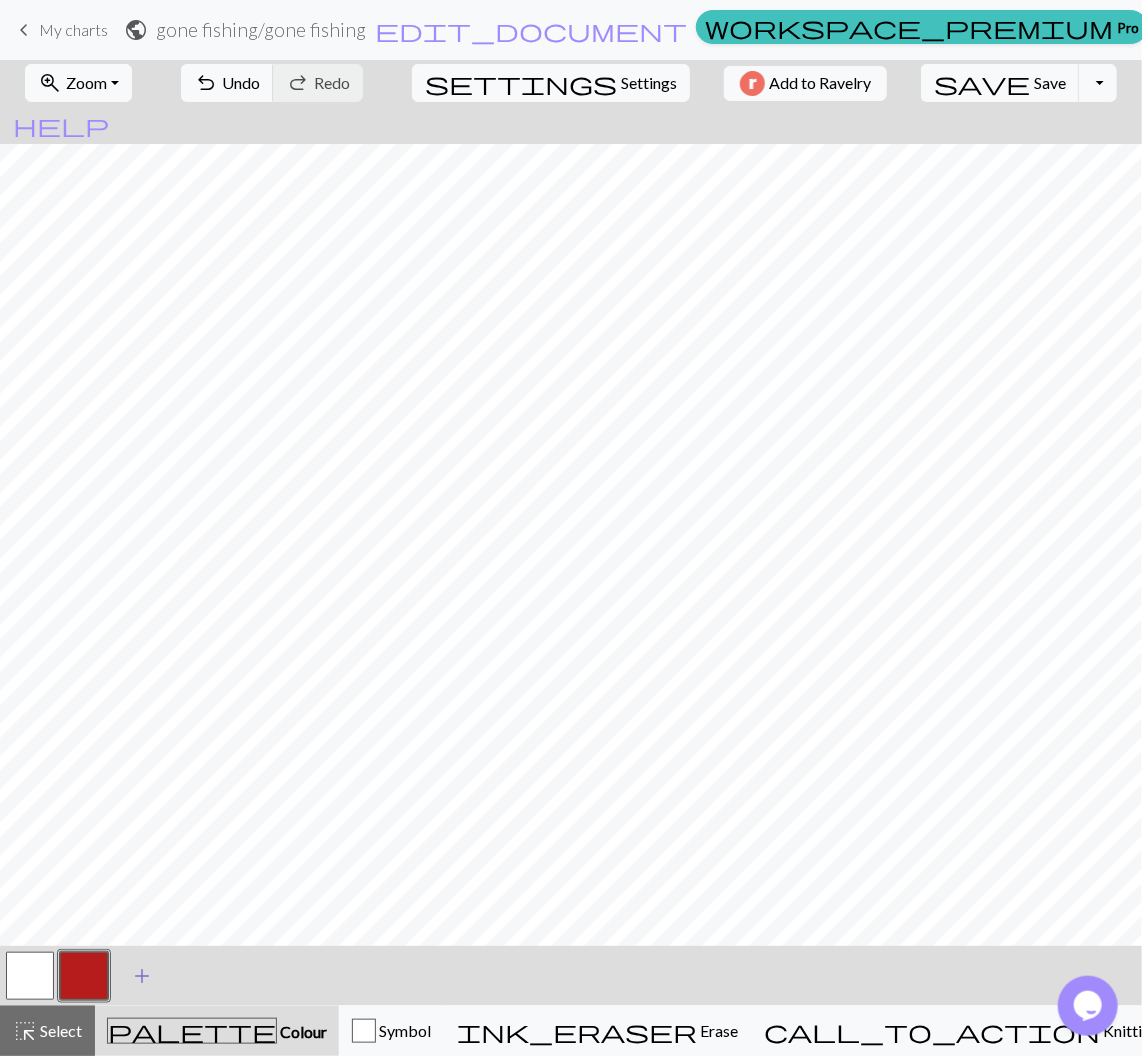 click on "add Add a  colour" at bounding box center [142, 976] 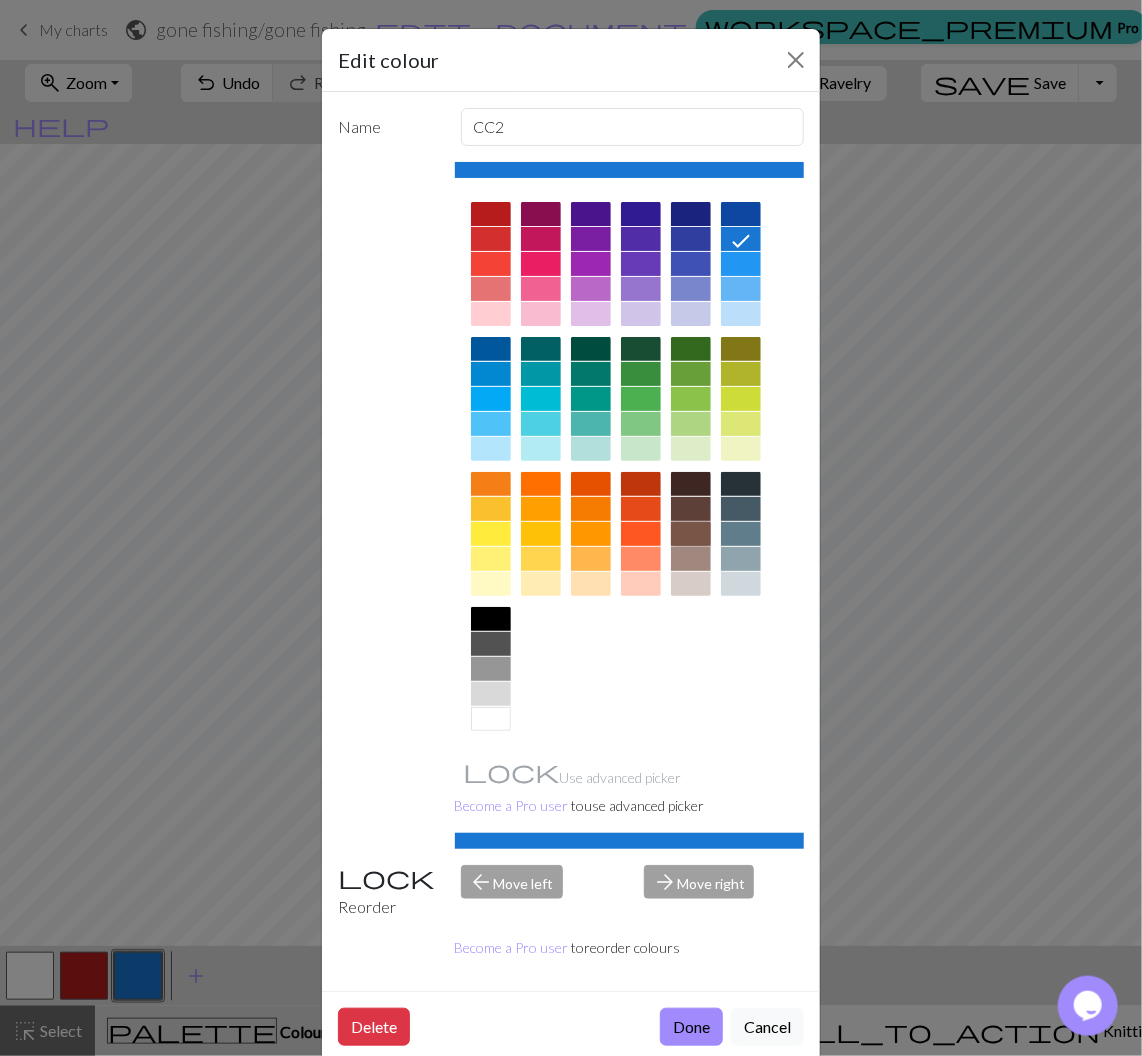 click at bounding box center [691, 534] 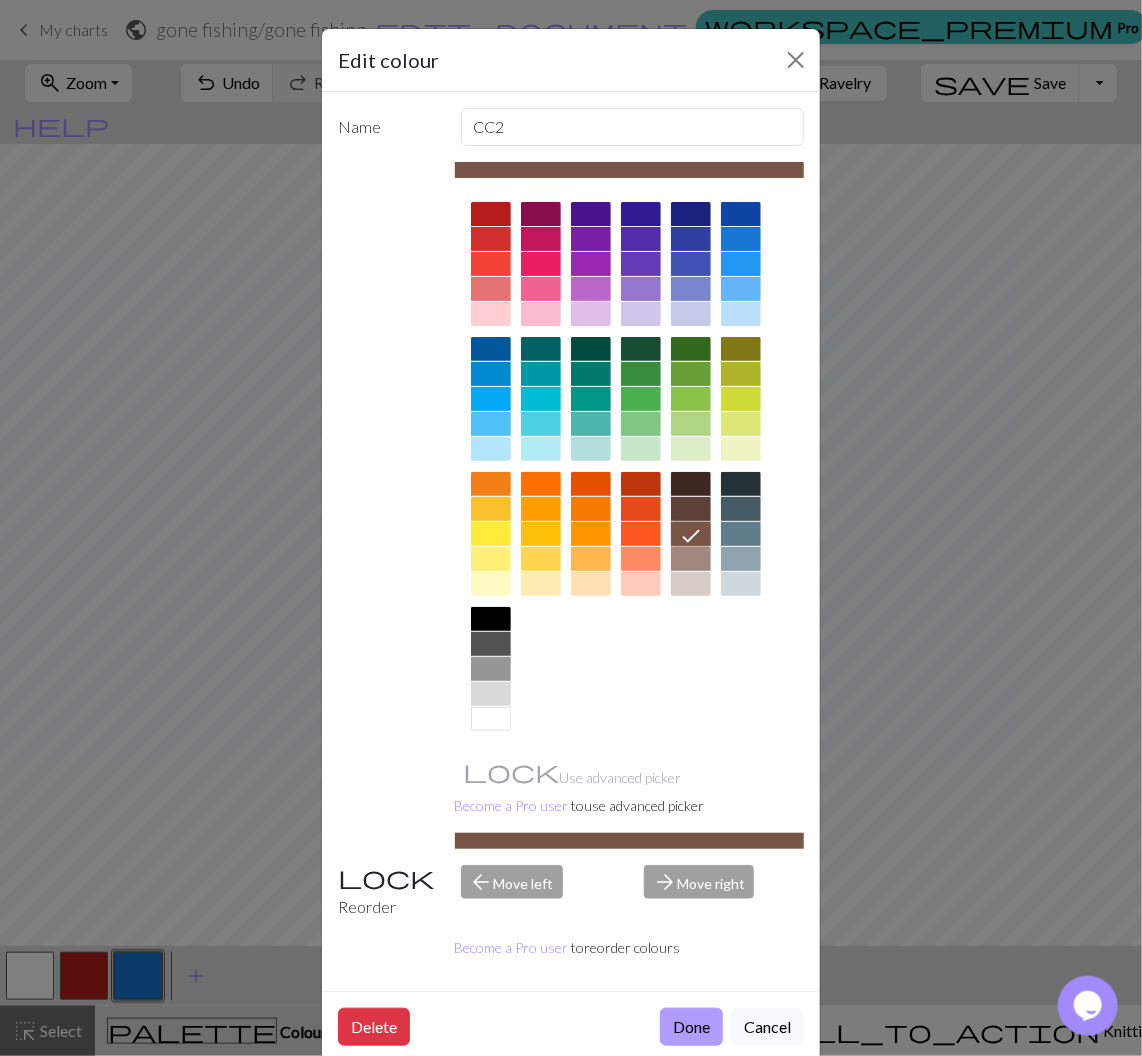click on "Done" at bounding box center [691, 1027] 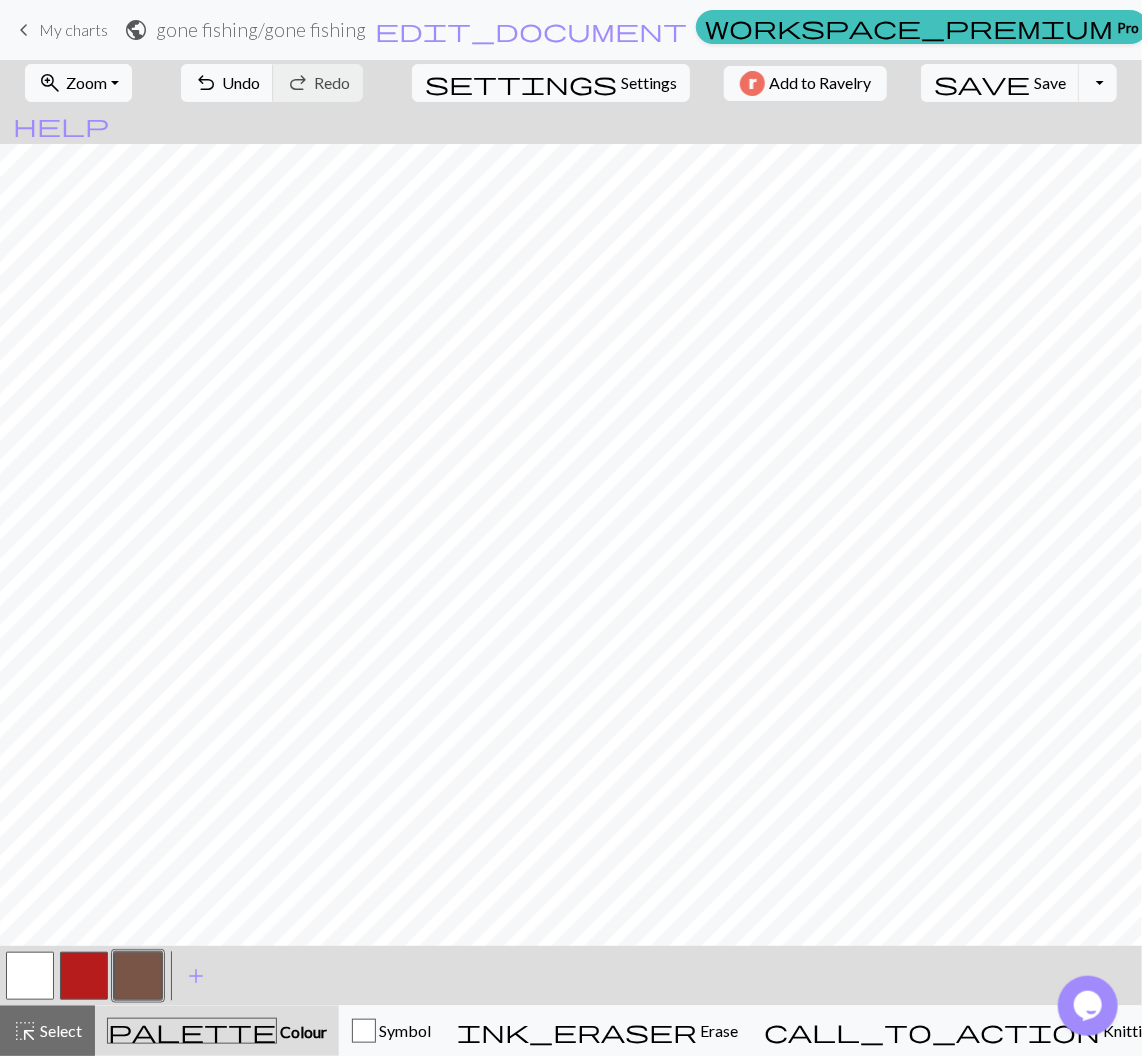 click at bounding box center (84, 976) 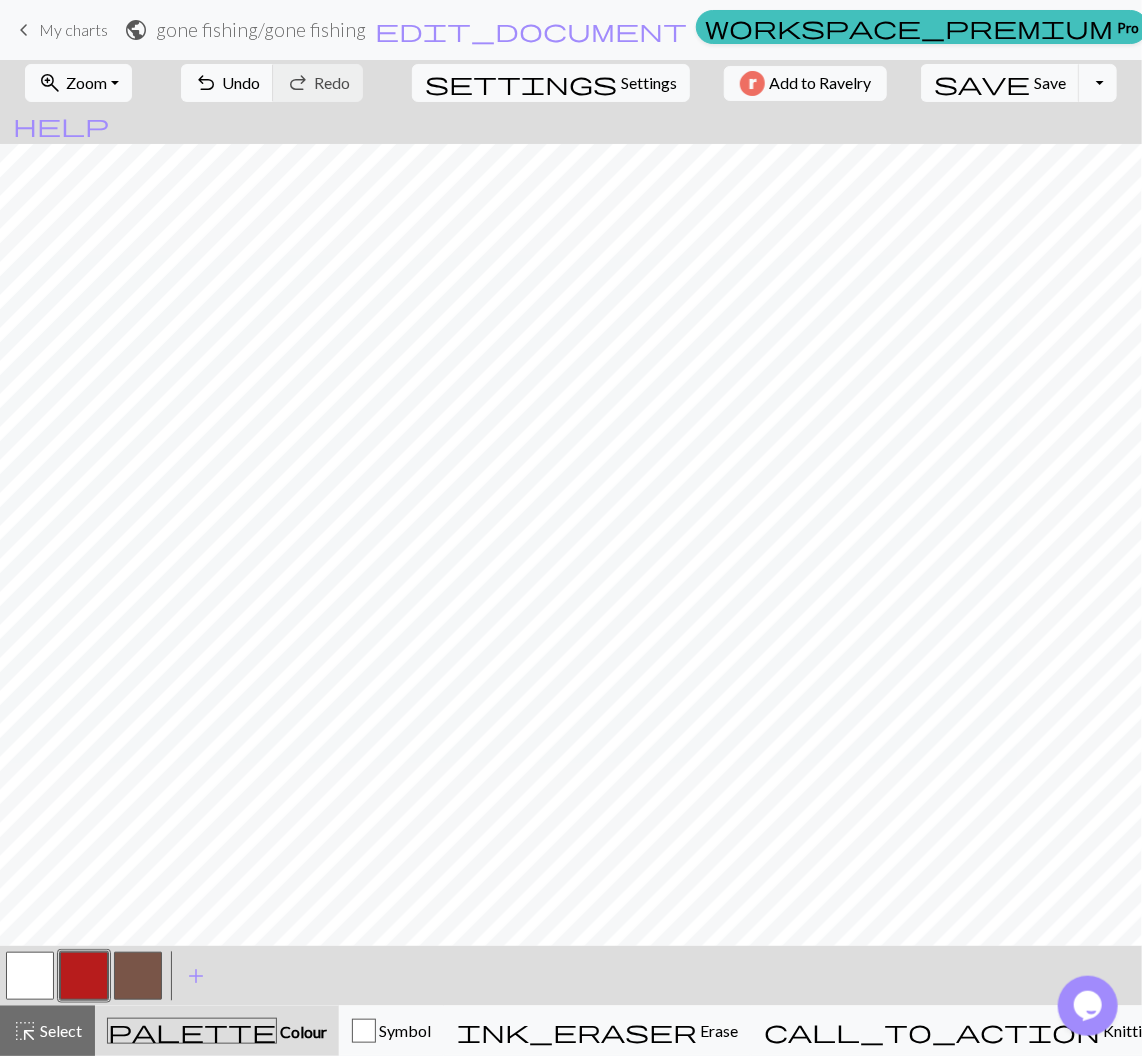 click at bounding box center [84, 976] 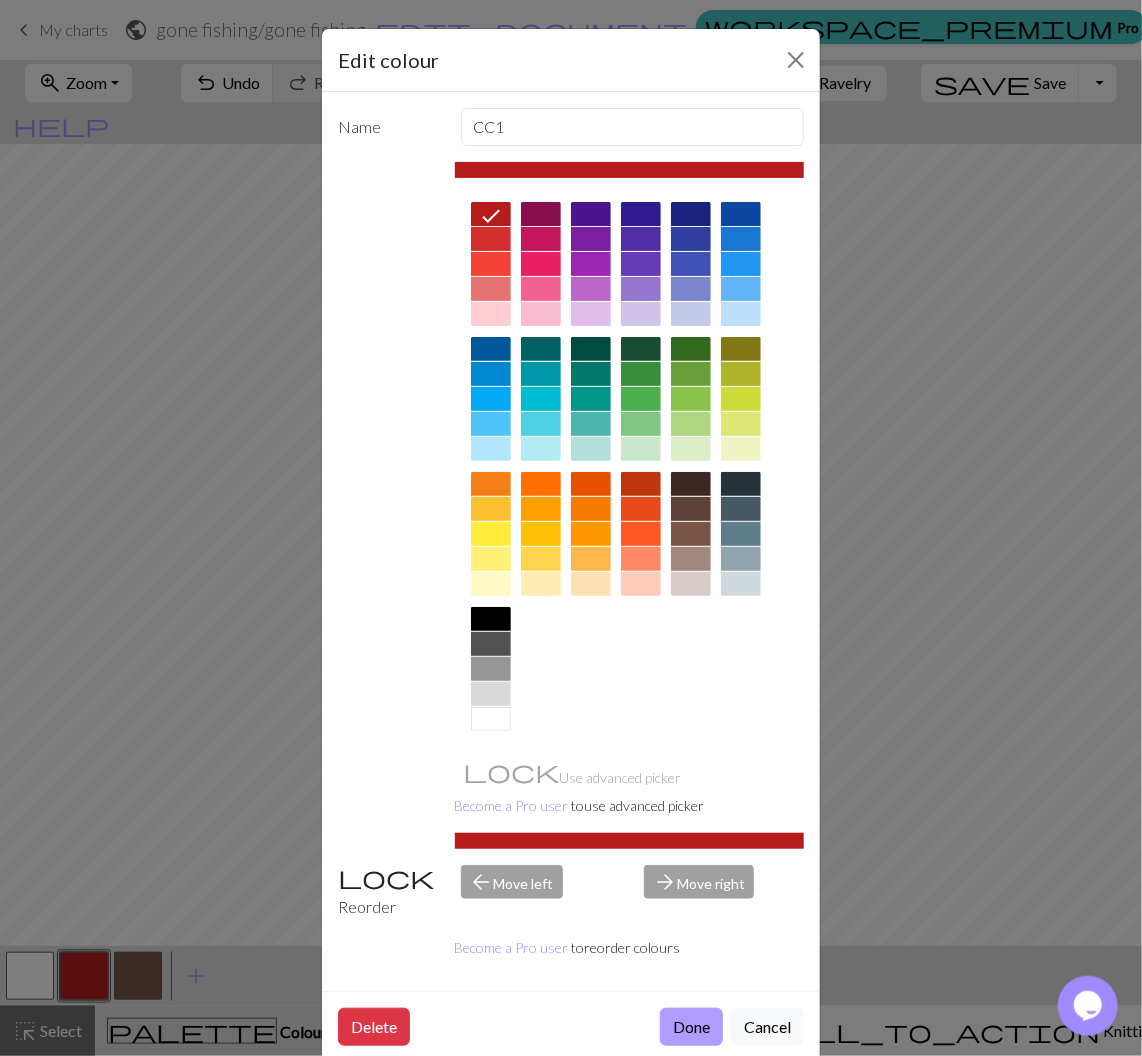 click on "Done" at bounding box center [691, 1027] 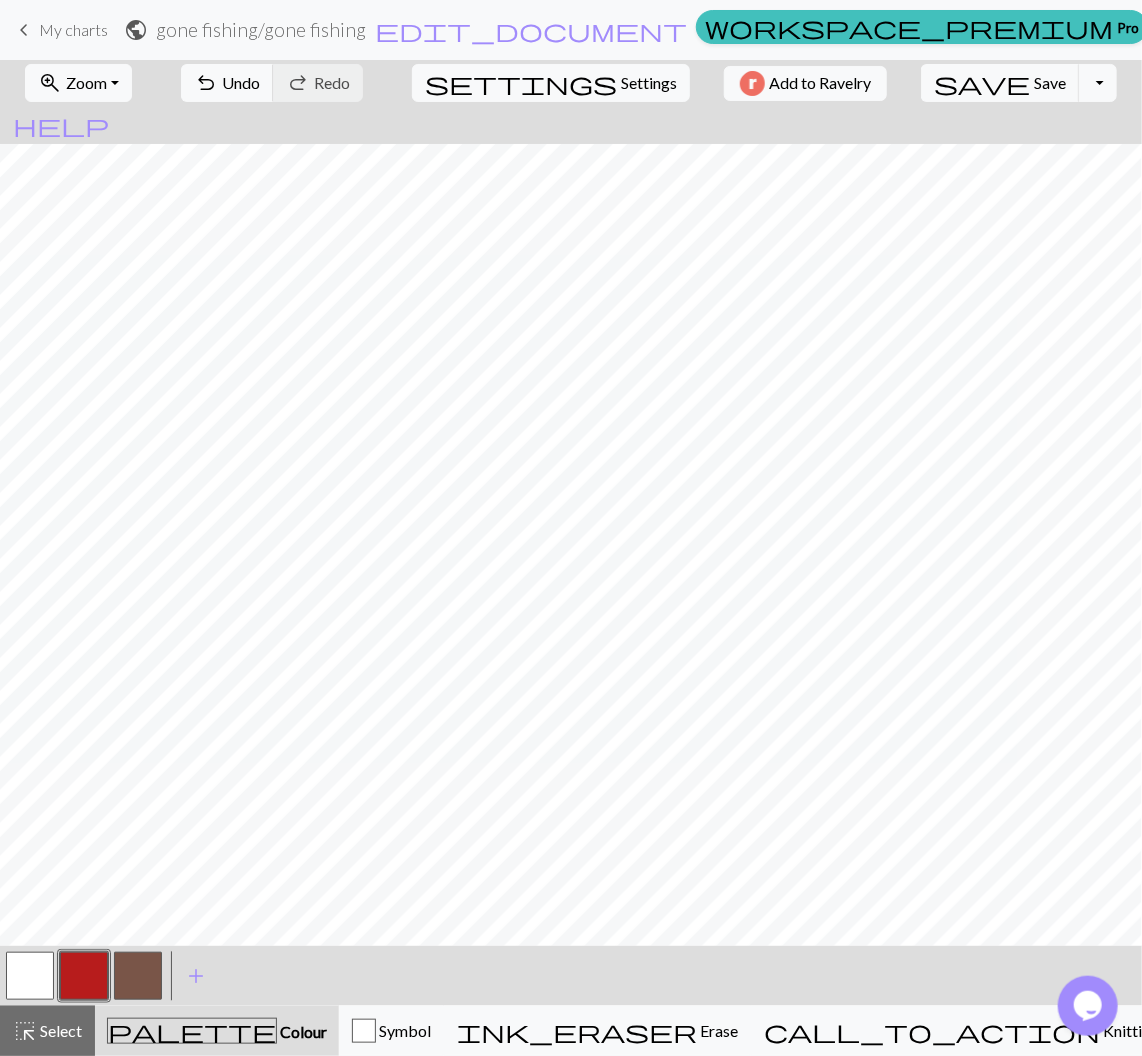 click at bounding box center (138, 976) 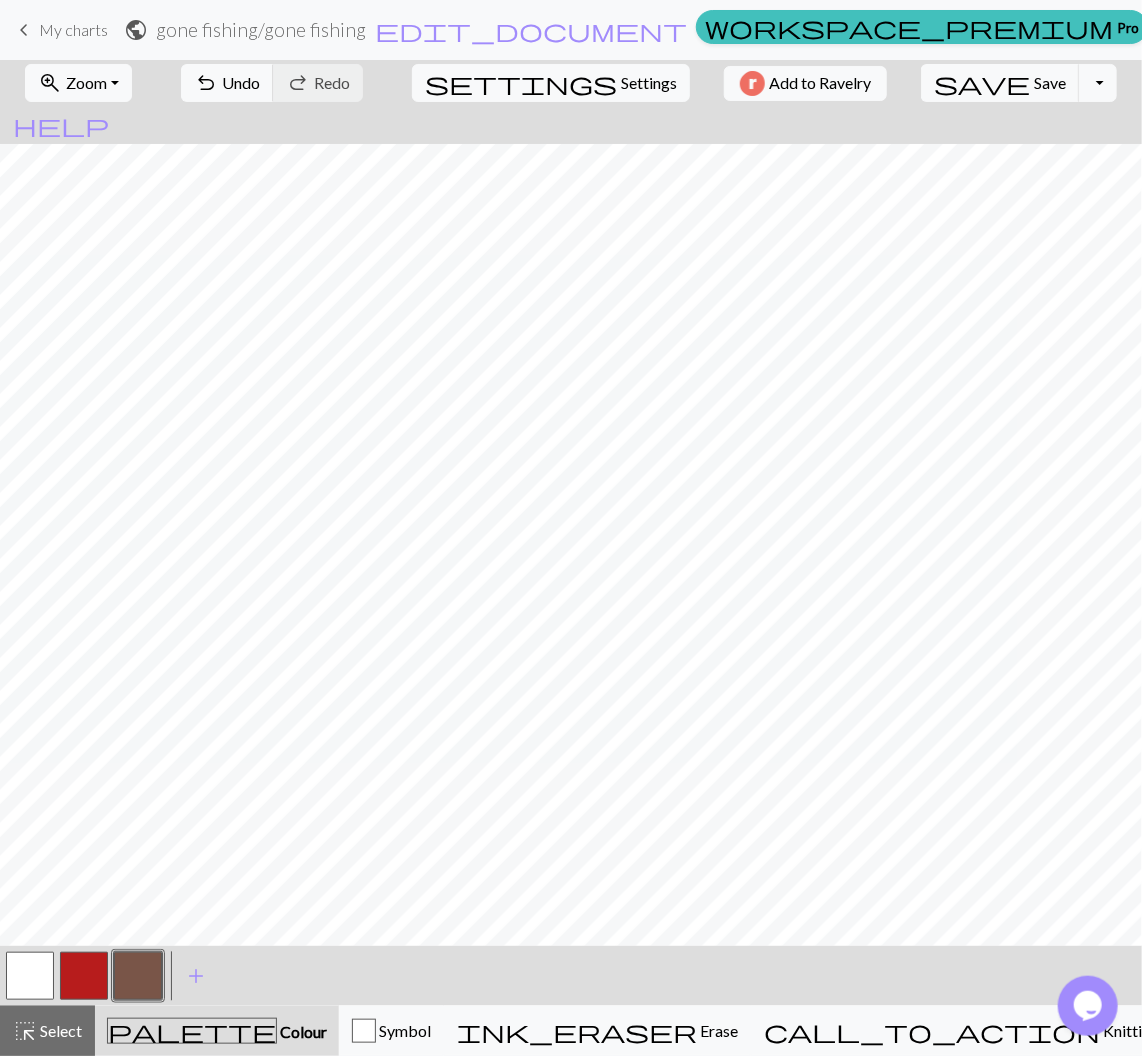 click at bounding box center [30, 976] 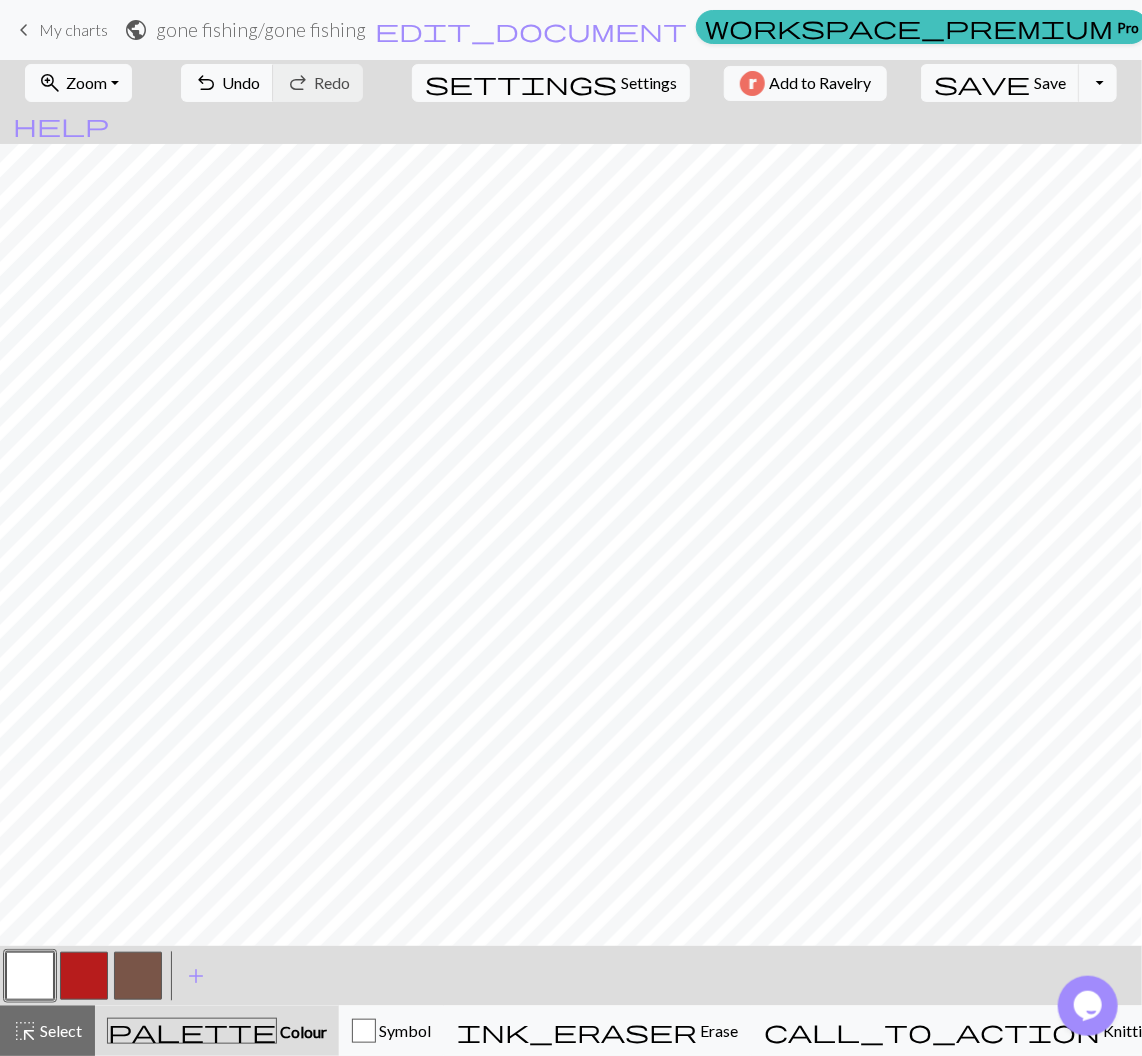 click at bounding box center (138, 976) 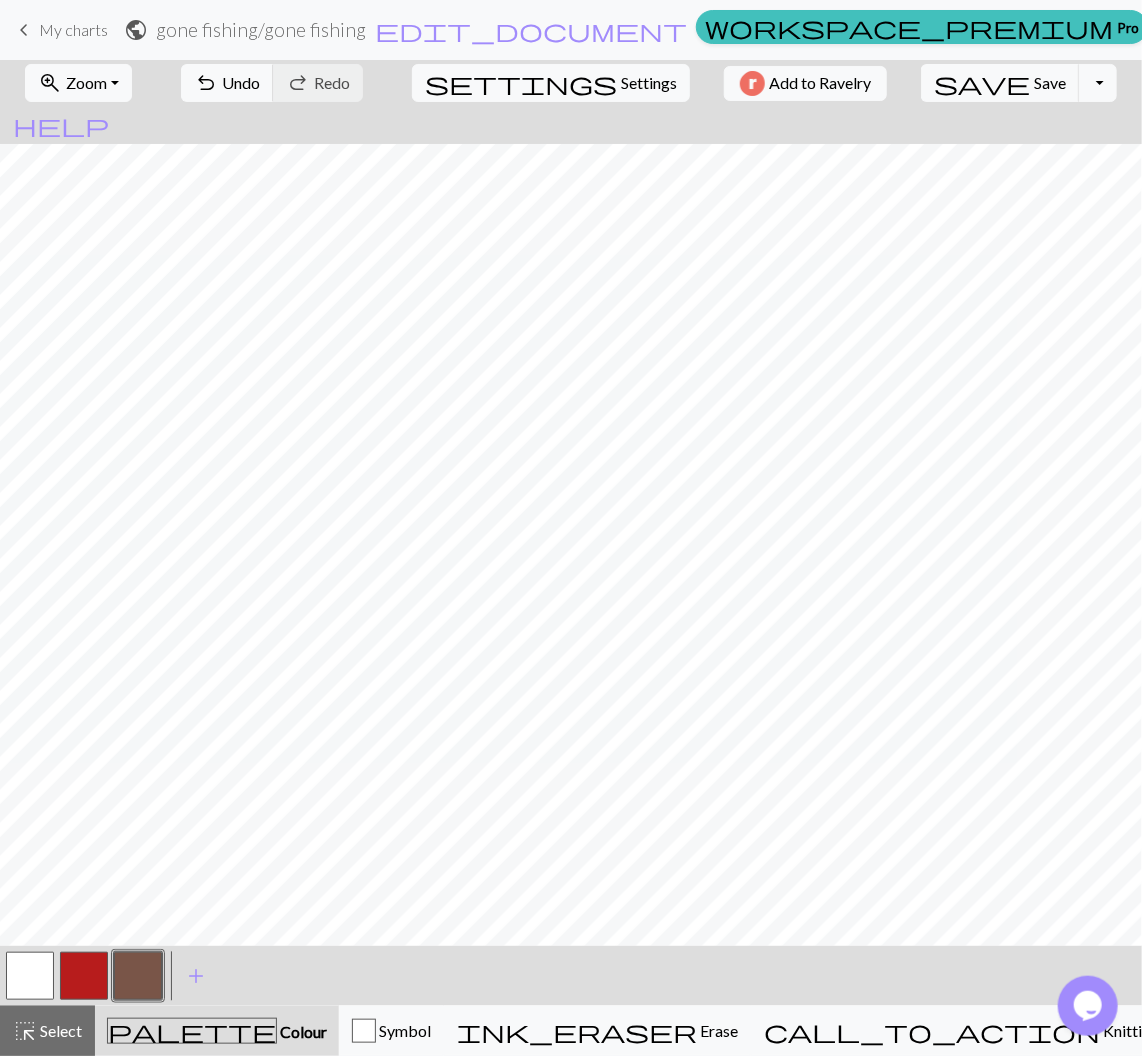 drag, startPoint x: 14, startPoint y: 983, endPoint x: 71, endPoint y: 926, distance: 80.610176 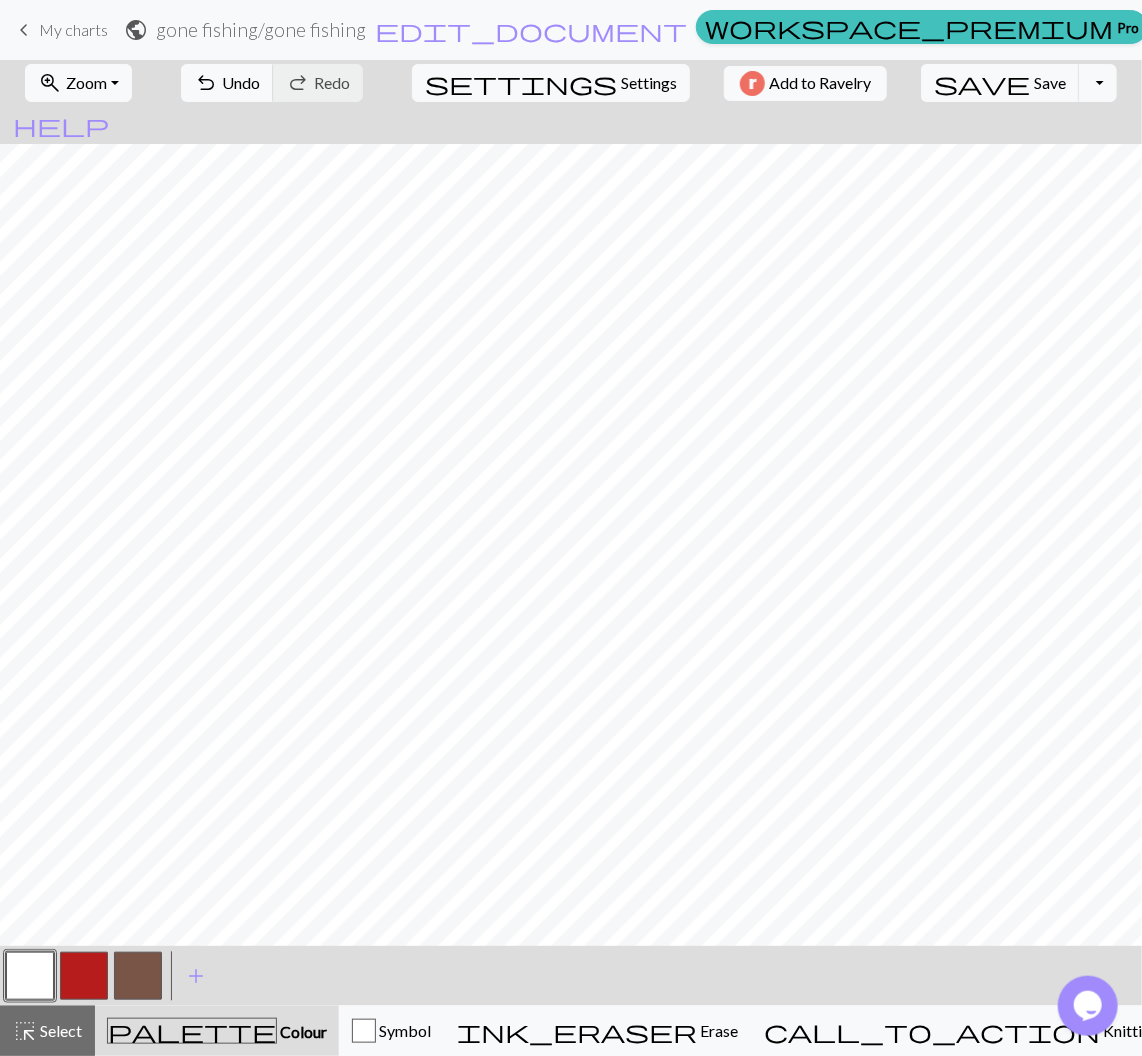 click at bounding box center (30, 976) 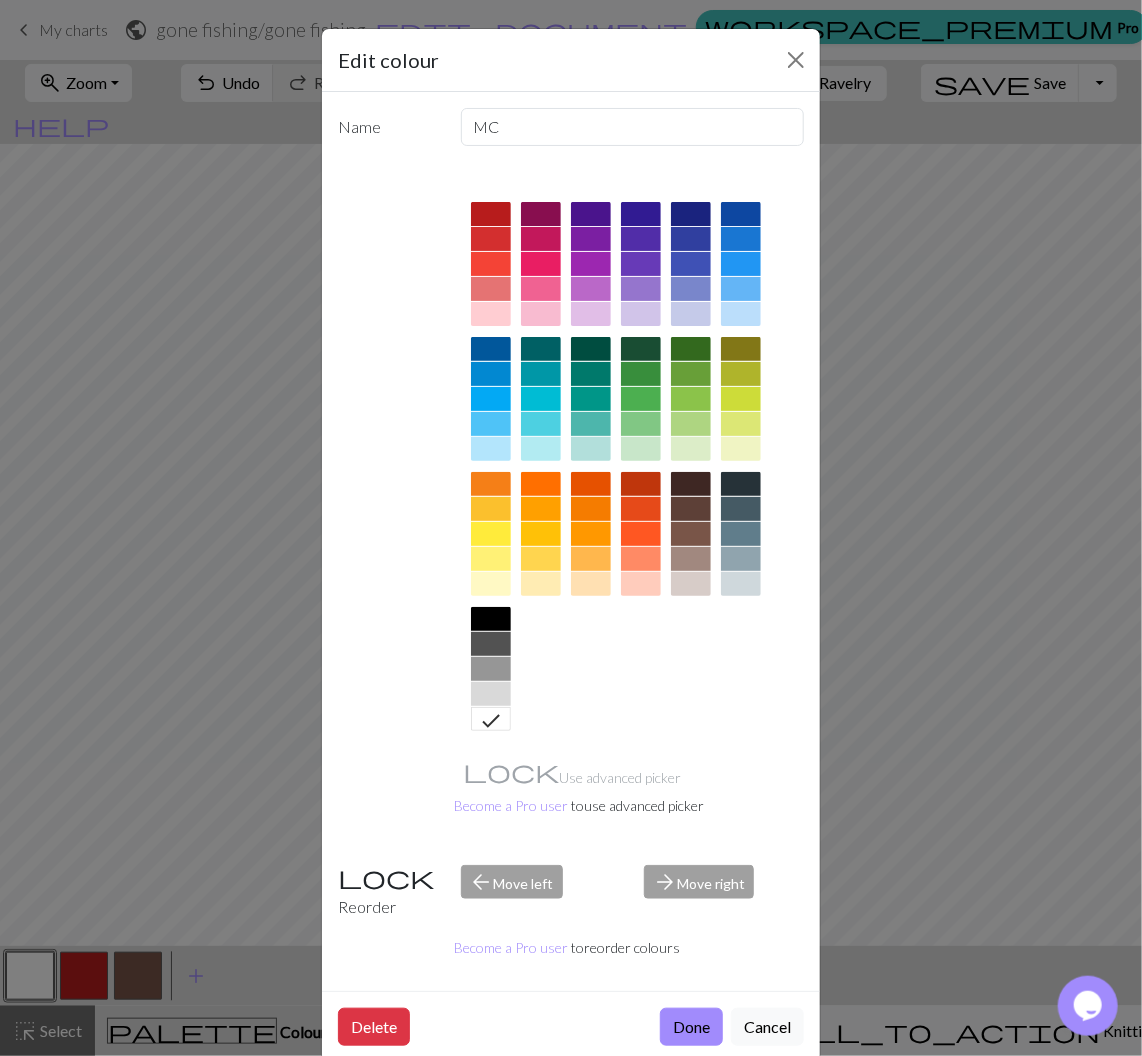 drag, startPoint x: 720, startPoint y: 1014, endPoint x: 730, endPoint y: 1010, distance: 10.770329 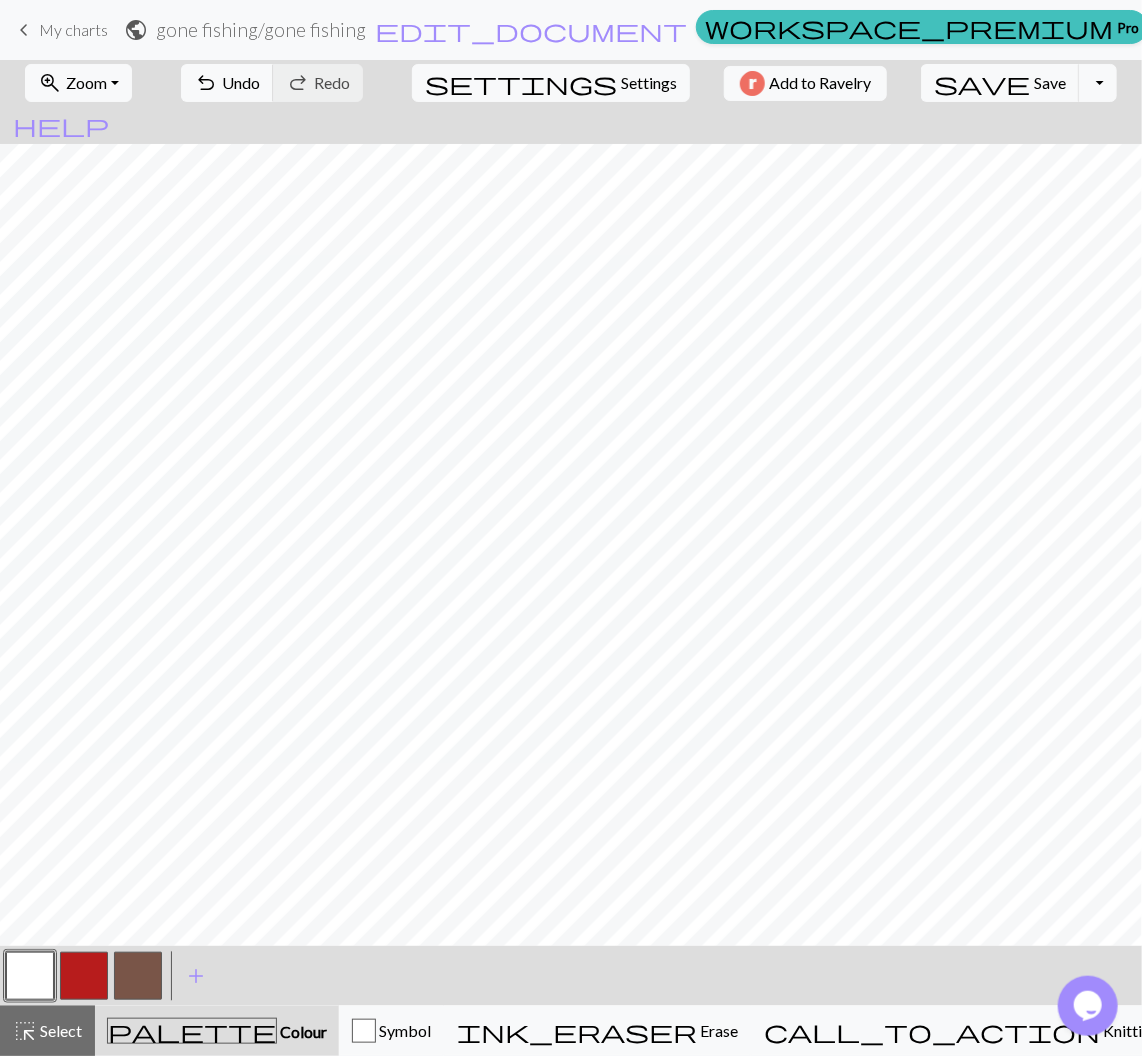 click at bounding box center (138, 976) 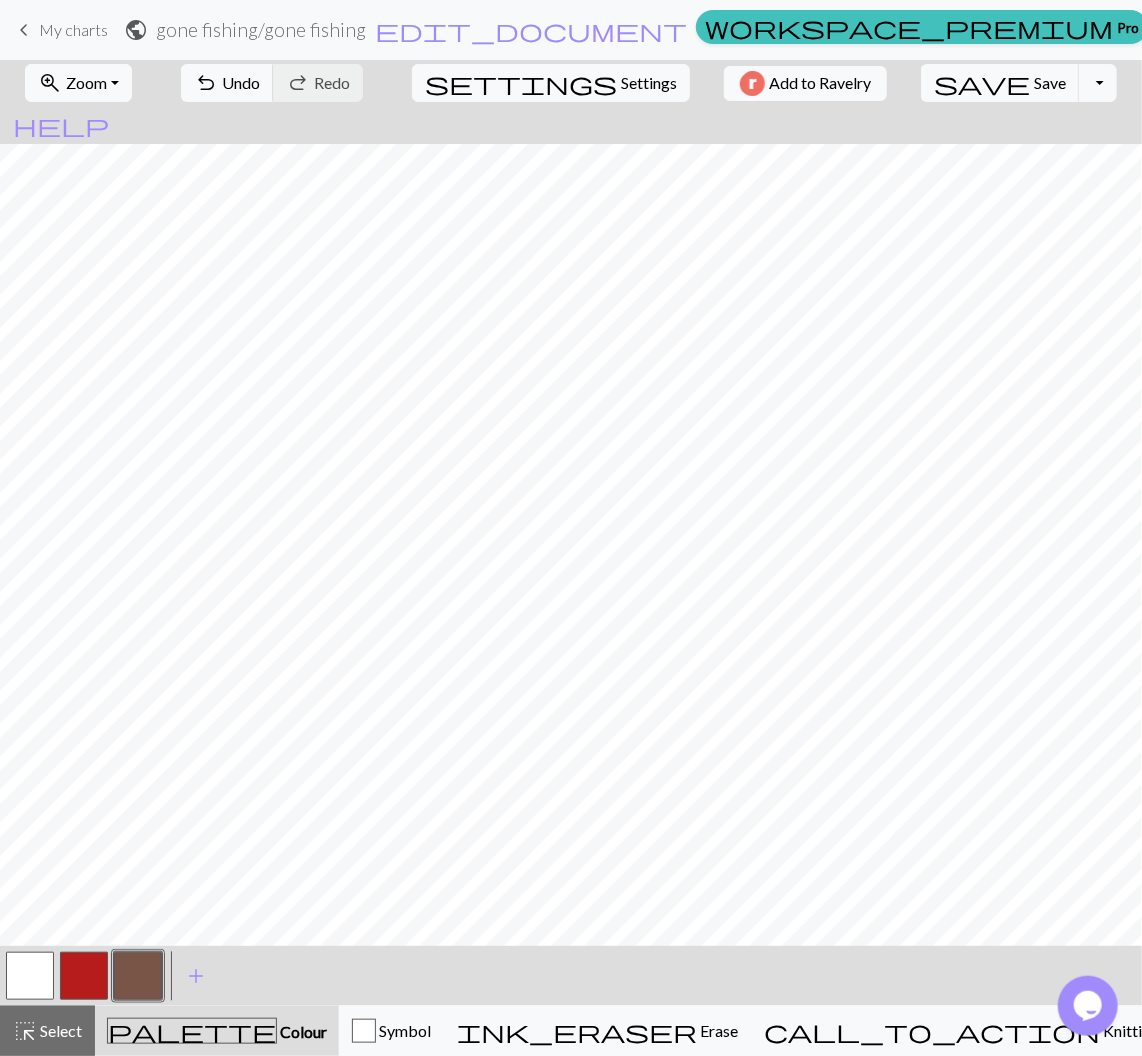 drag, startPoint x: 4, startPoint y: 970, endPoint x: 26, endPoint y: 970, distance: 22 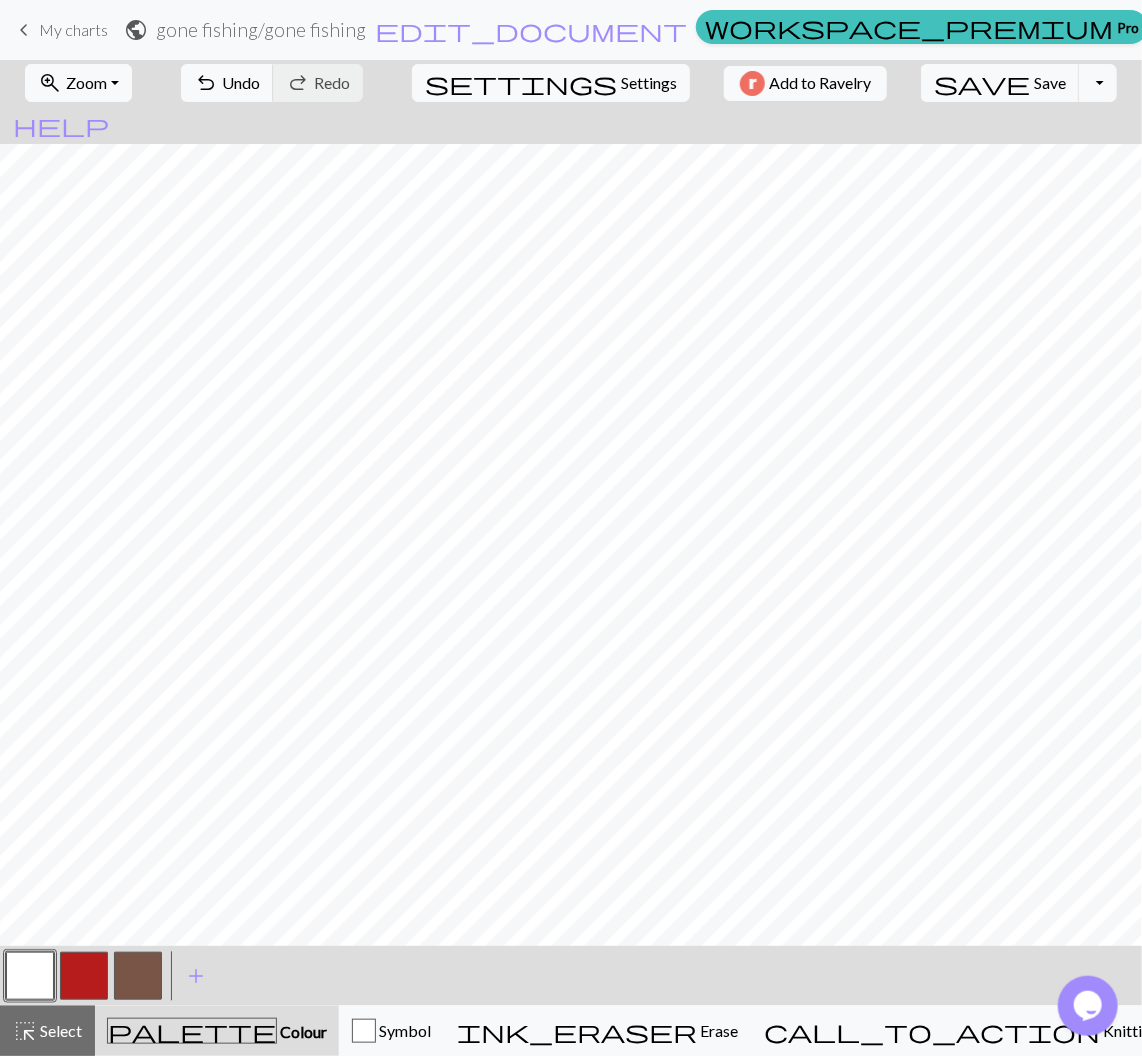 drag, startPoint x: 143, startPoint y: 974, endPoint x: 204, endPoint y: 938, distance: 70.83079 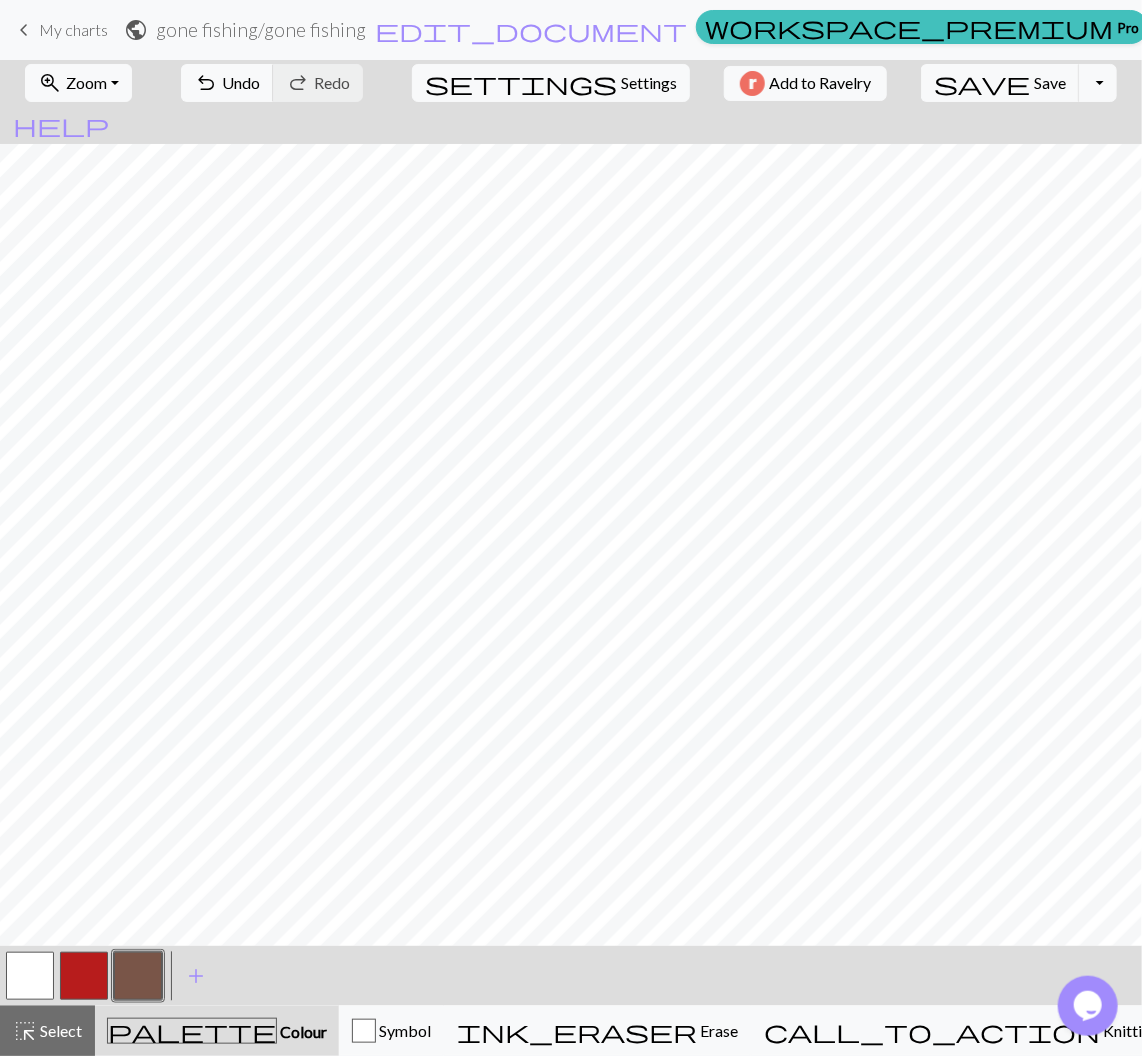 click at bounding box center [30, 976] 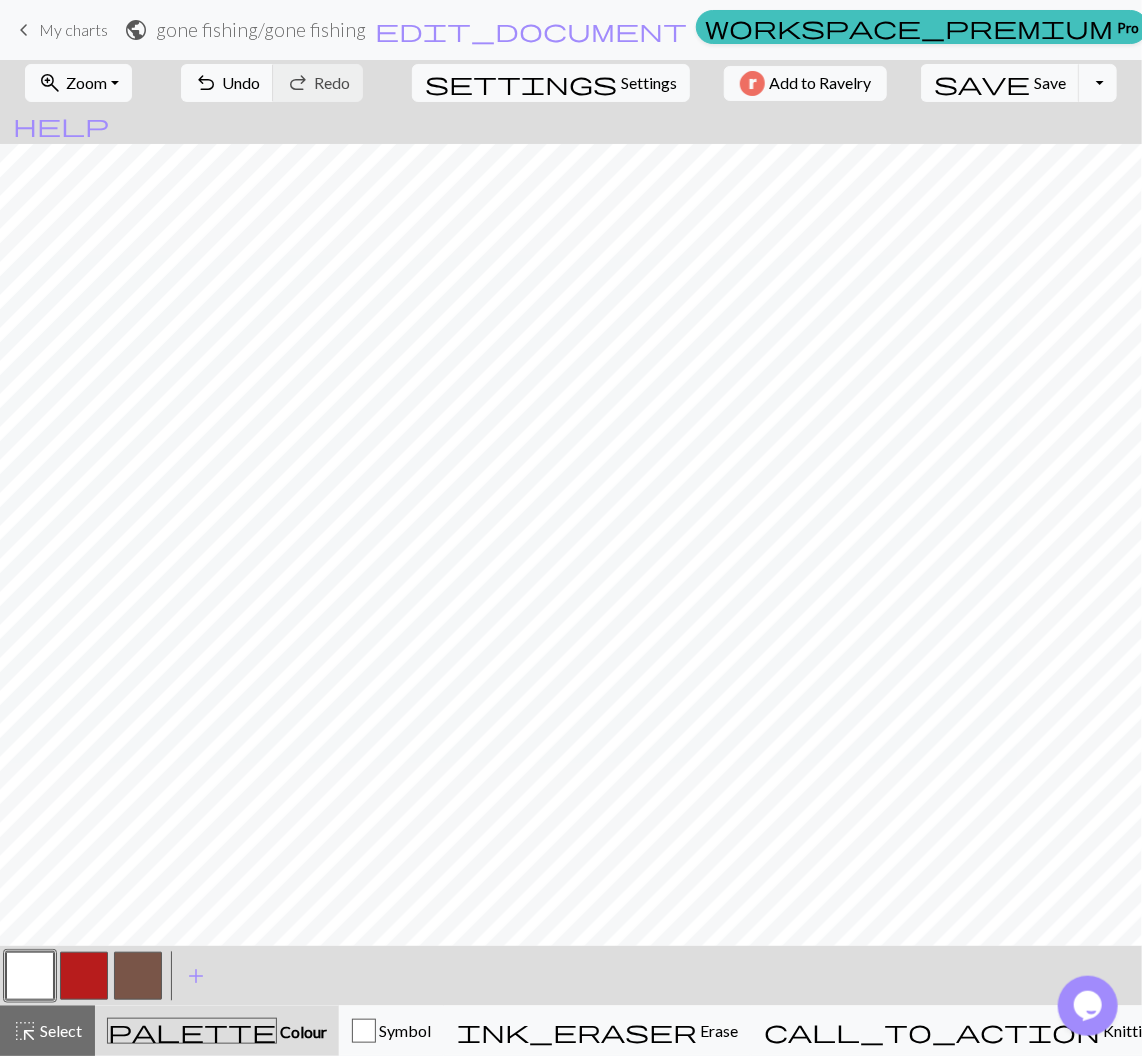 drag, startPoint x: 132, startPoint y: 964, endPoint x: 160, endPoint y: 922, distance: 50.47772 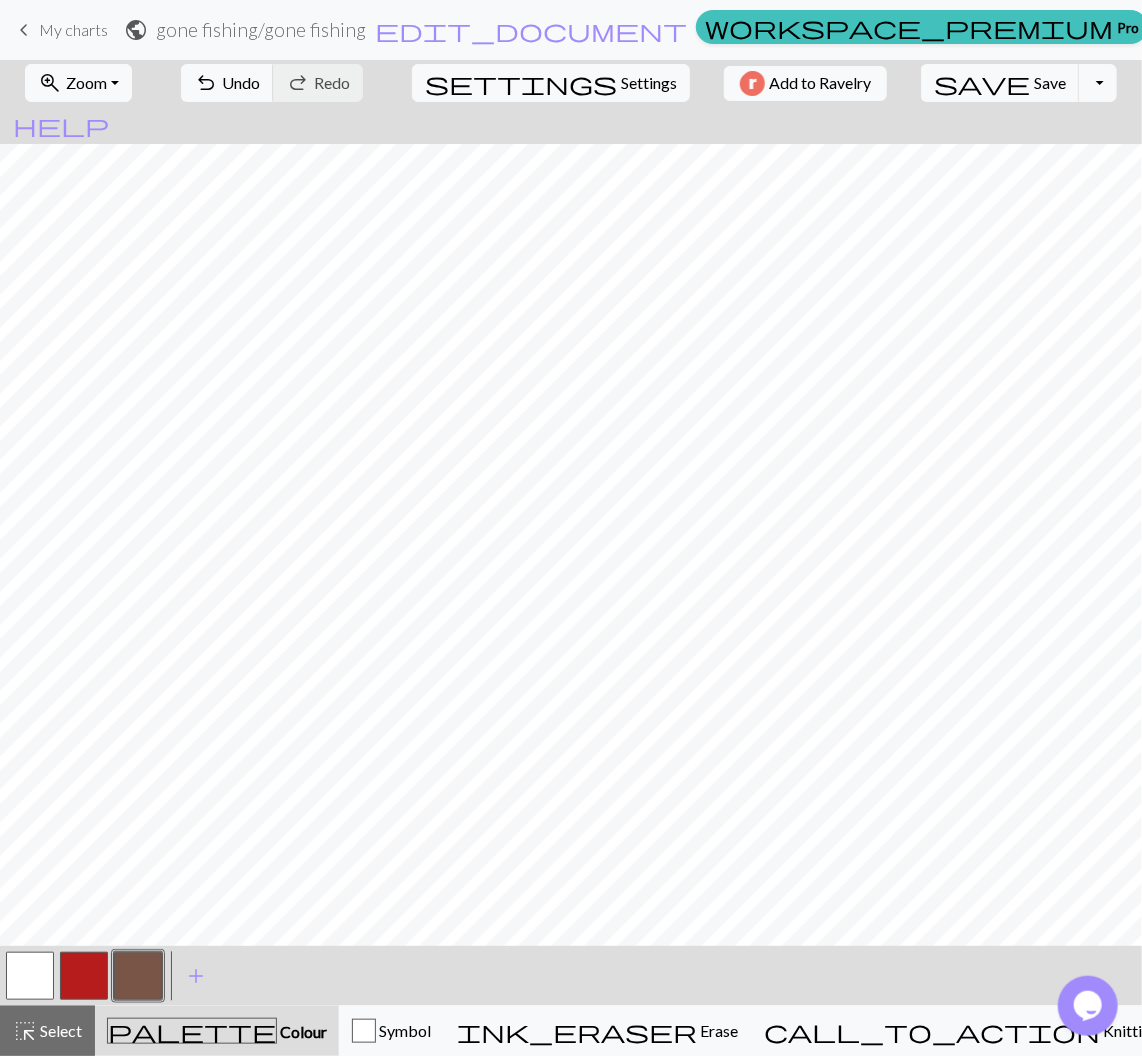 drag, startPoint x: 22, startPoint y: 977, endPoint x: 79, endPoint y: 928, distance: 75.16648 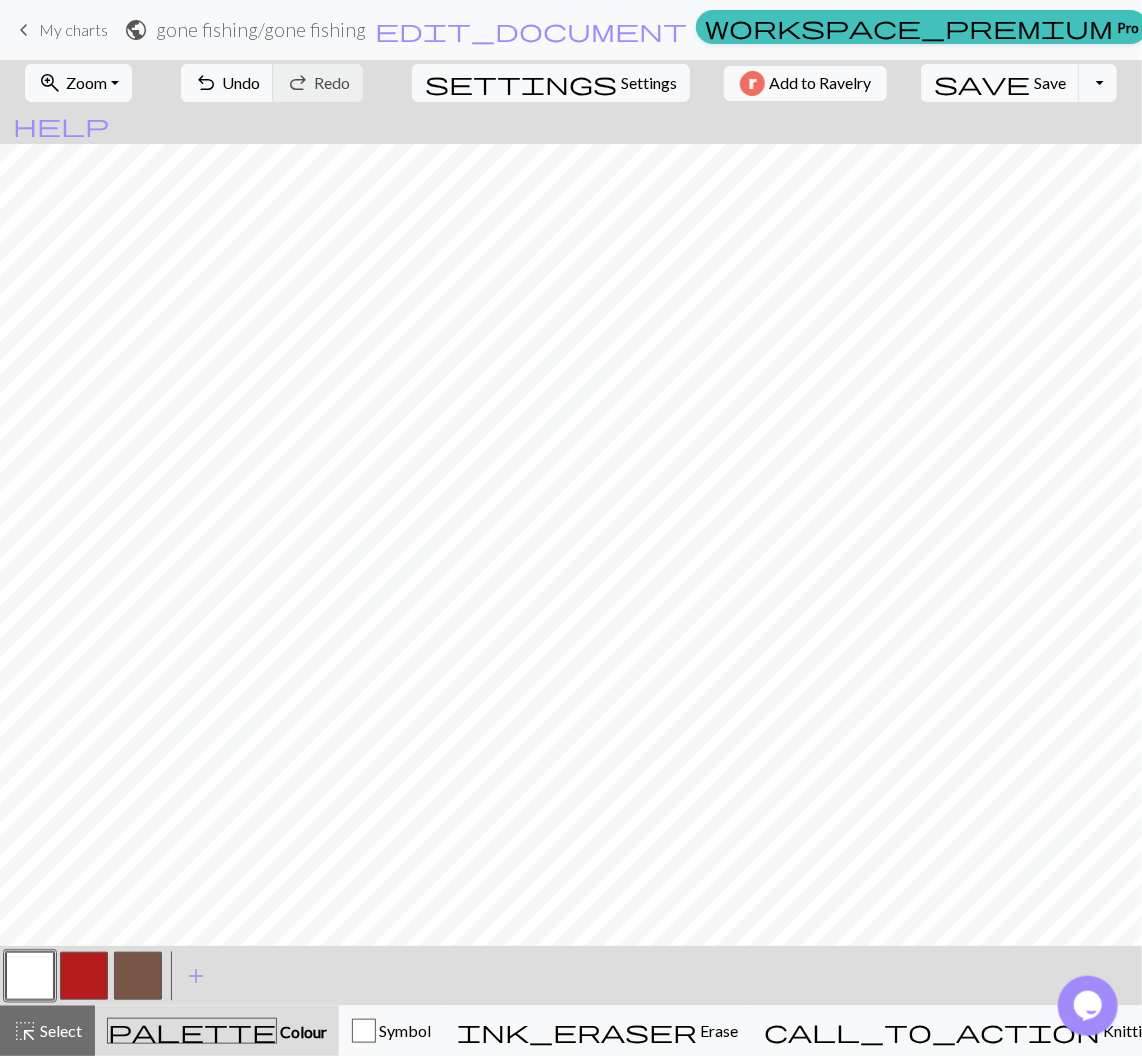 drag, startPoint x: 149, startPoint y: 971, endPoint x: 212, endPoint y: 923, distance: 79.20227 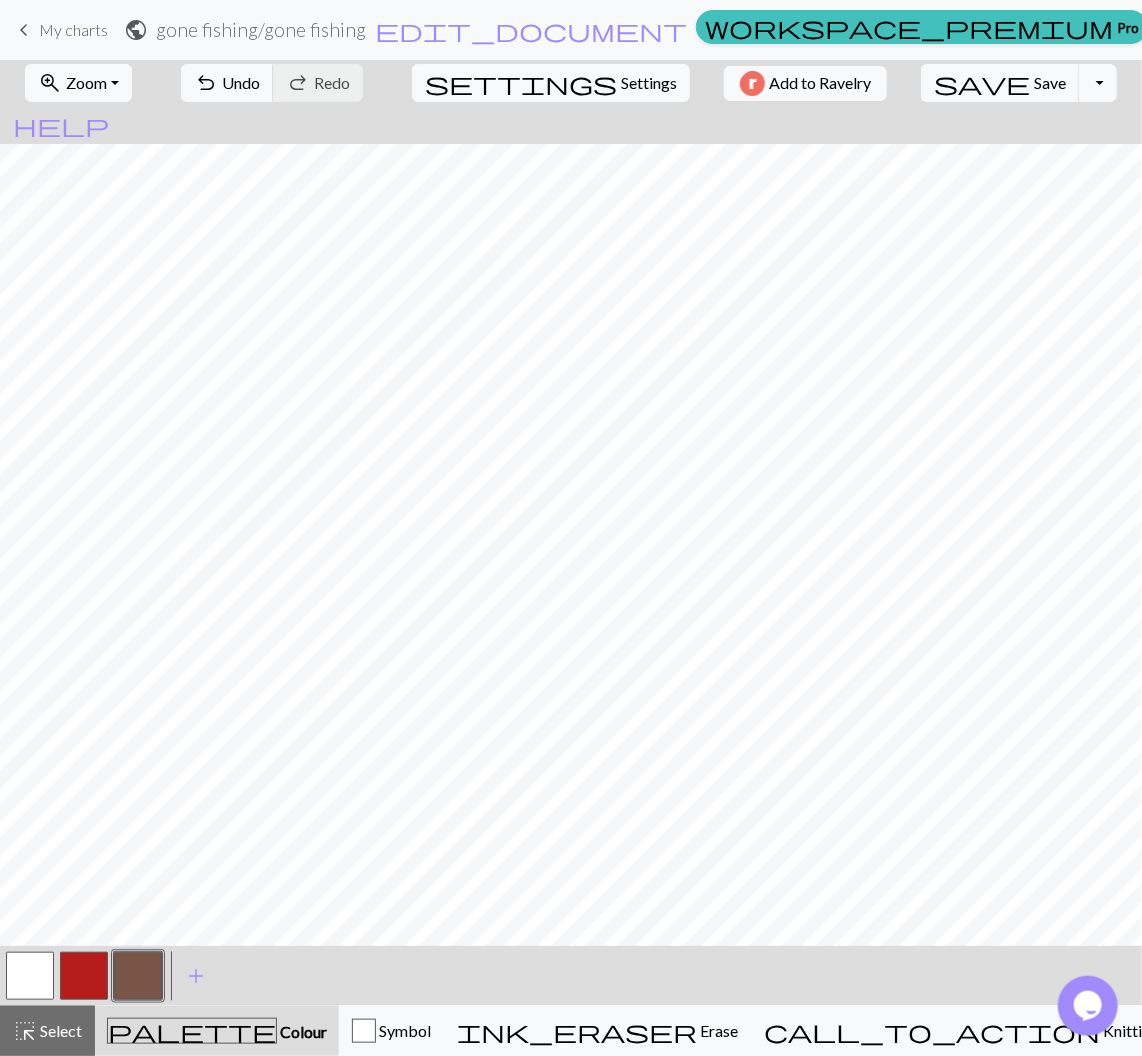 click at bounding box center [30, 976] 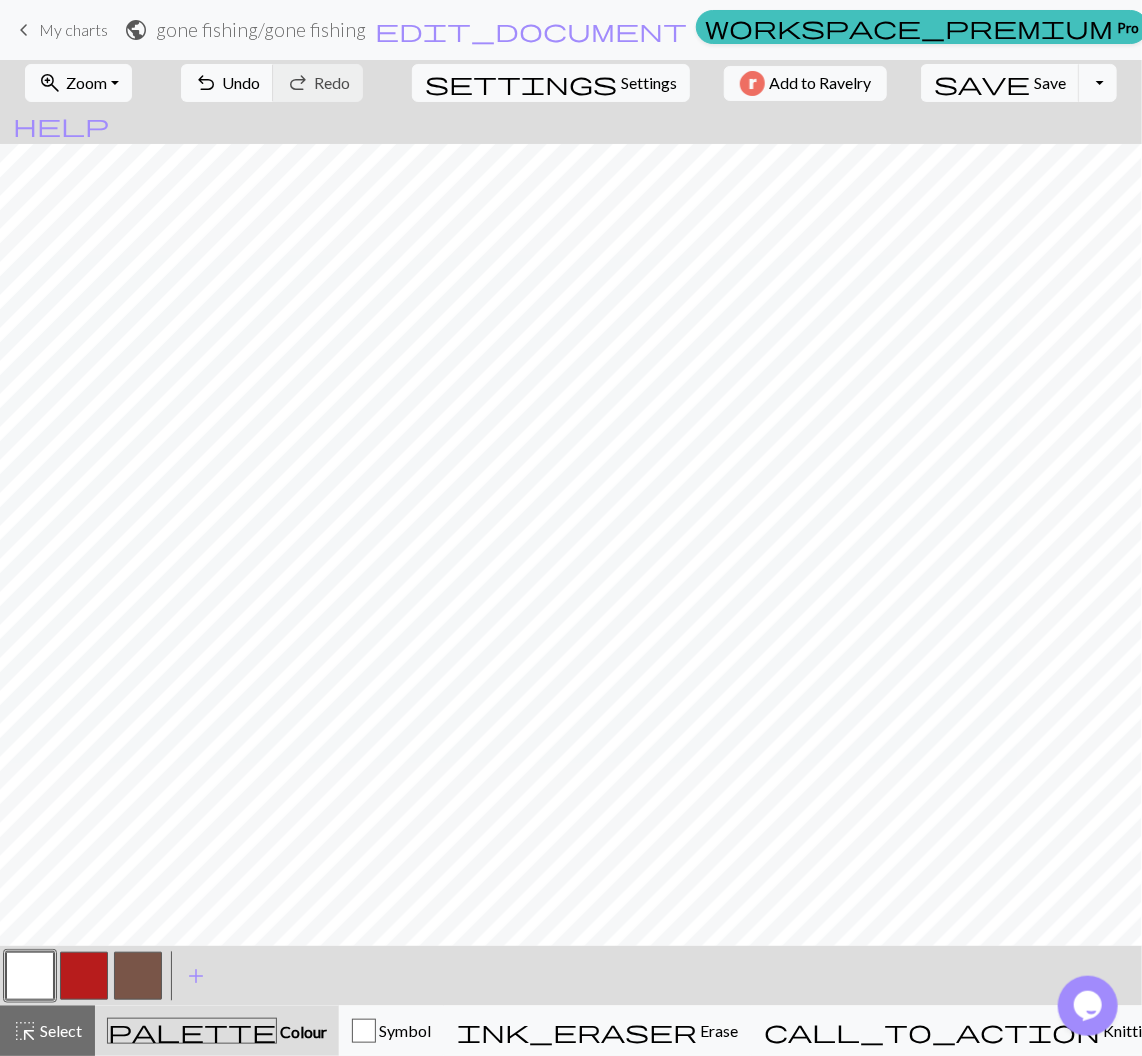 click at bounding box center [138, 976] 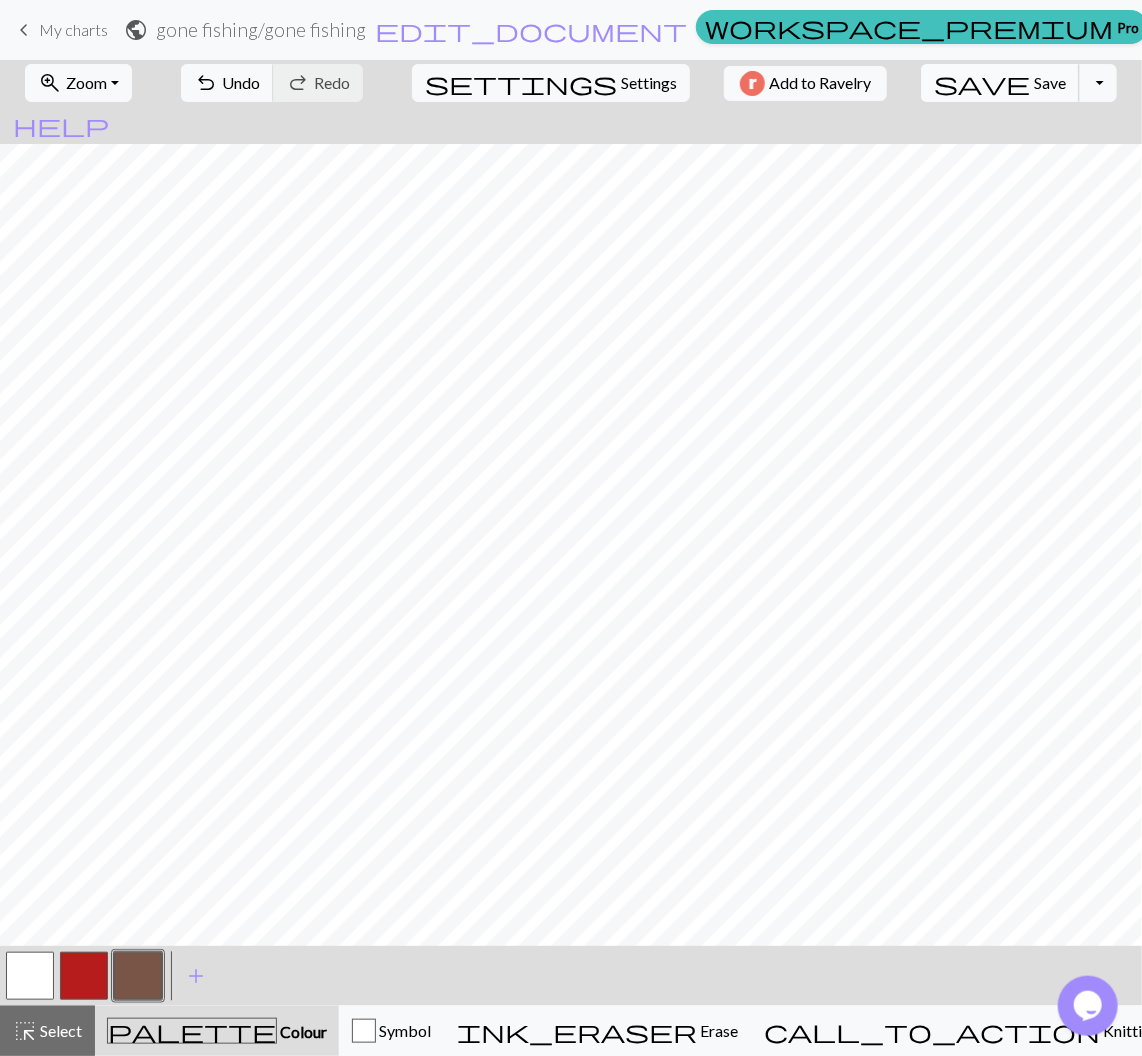 click on "Save" at bounding box center (1050, 82) 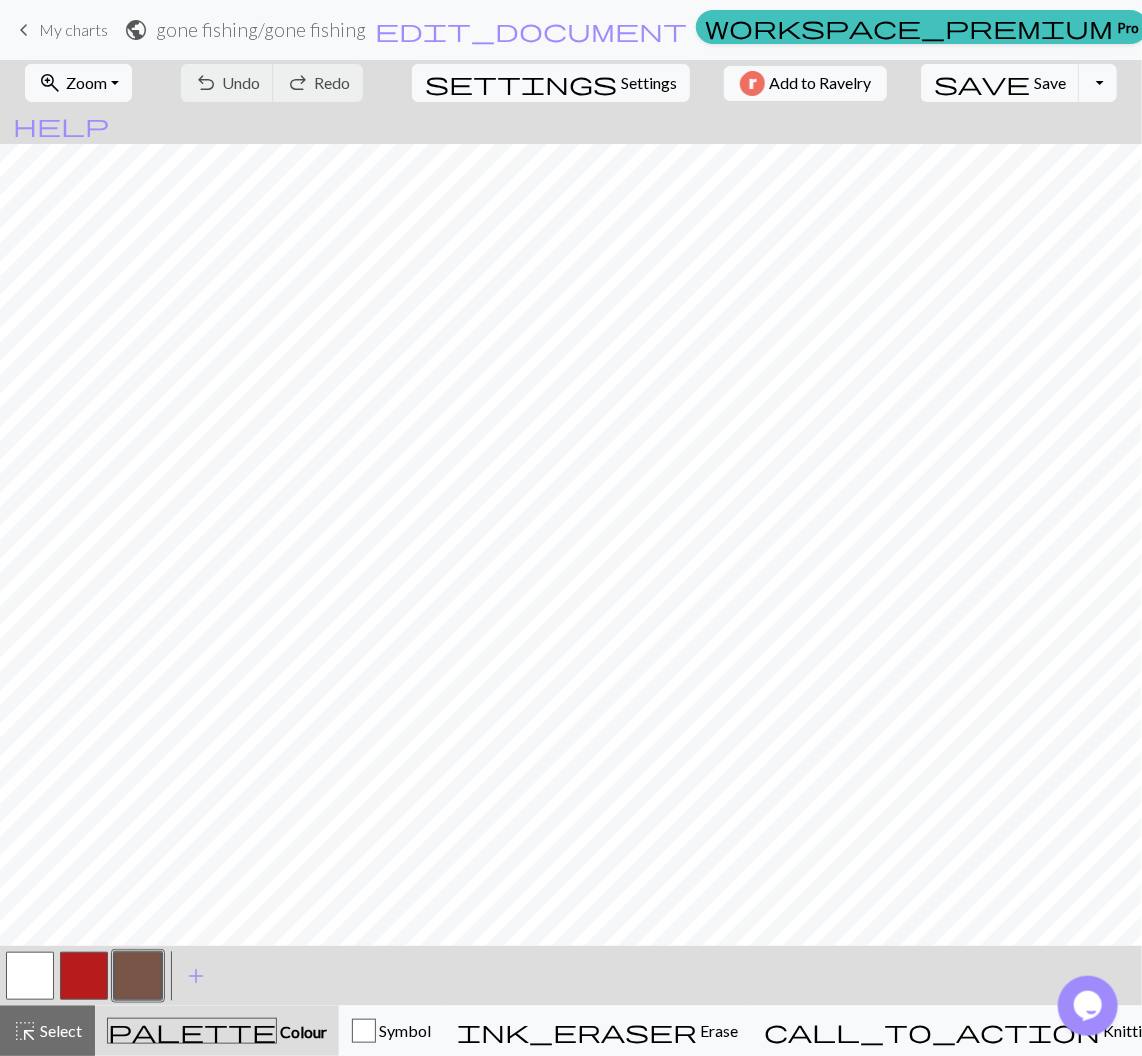click on "Chart saved" at bounding box center [571, 39] 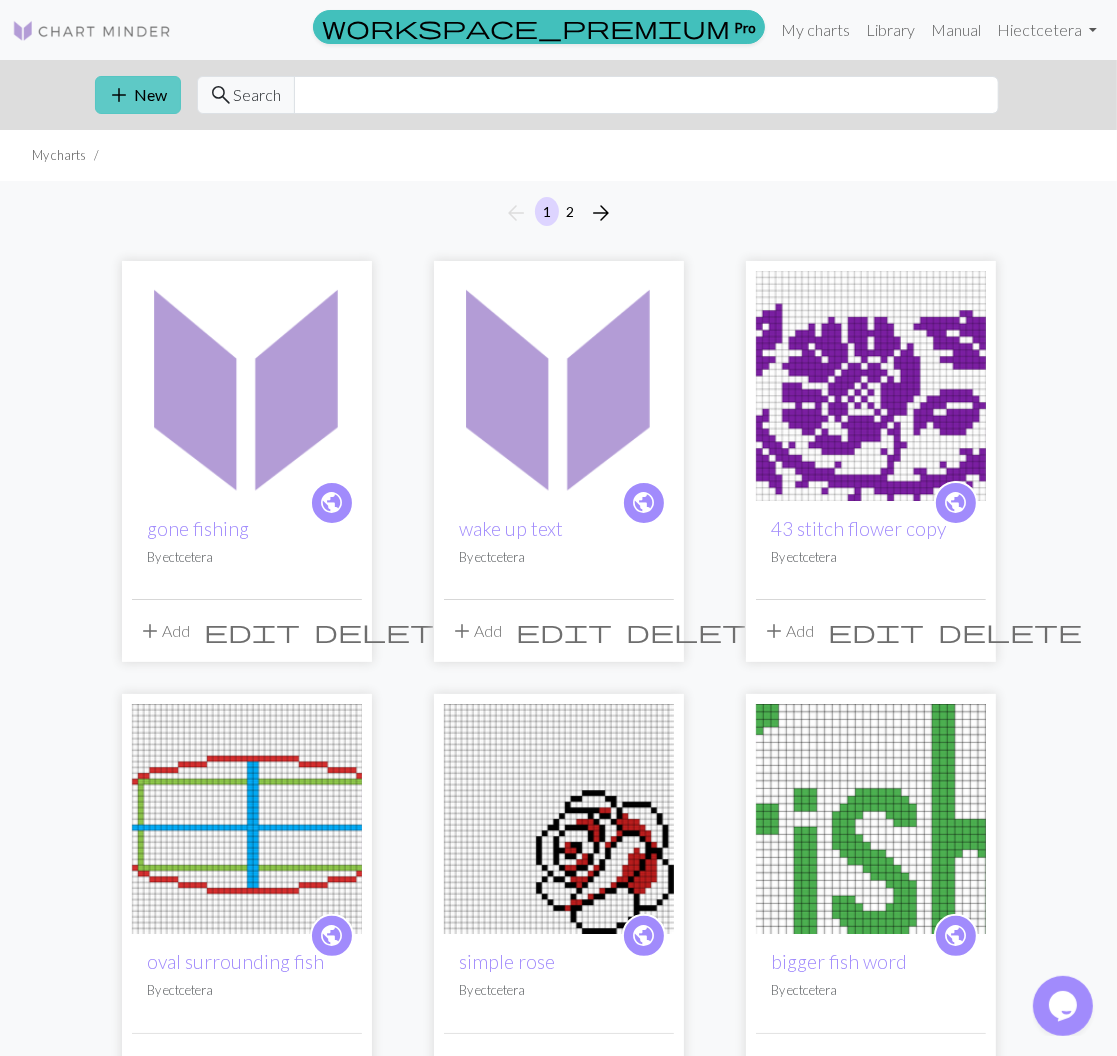 click on "add   New" at bounding box center (138, 95) 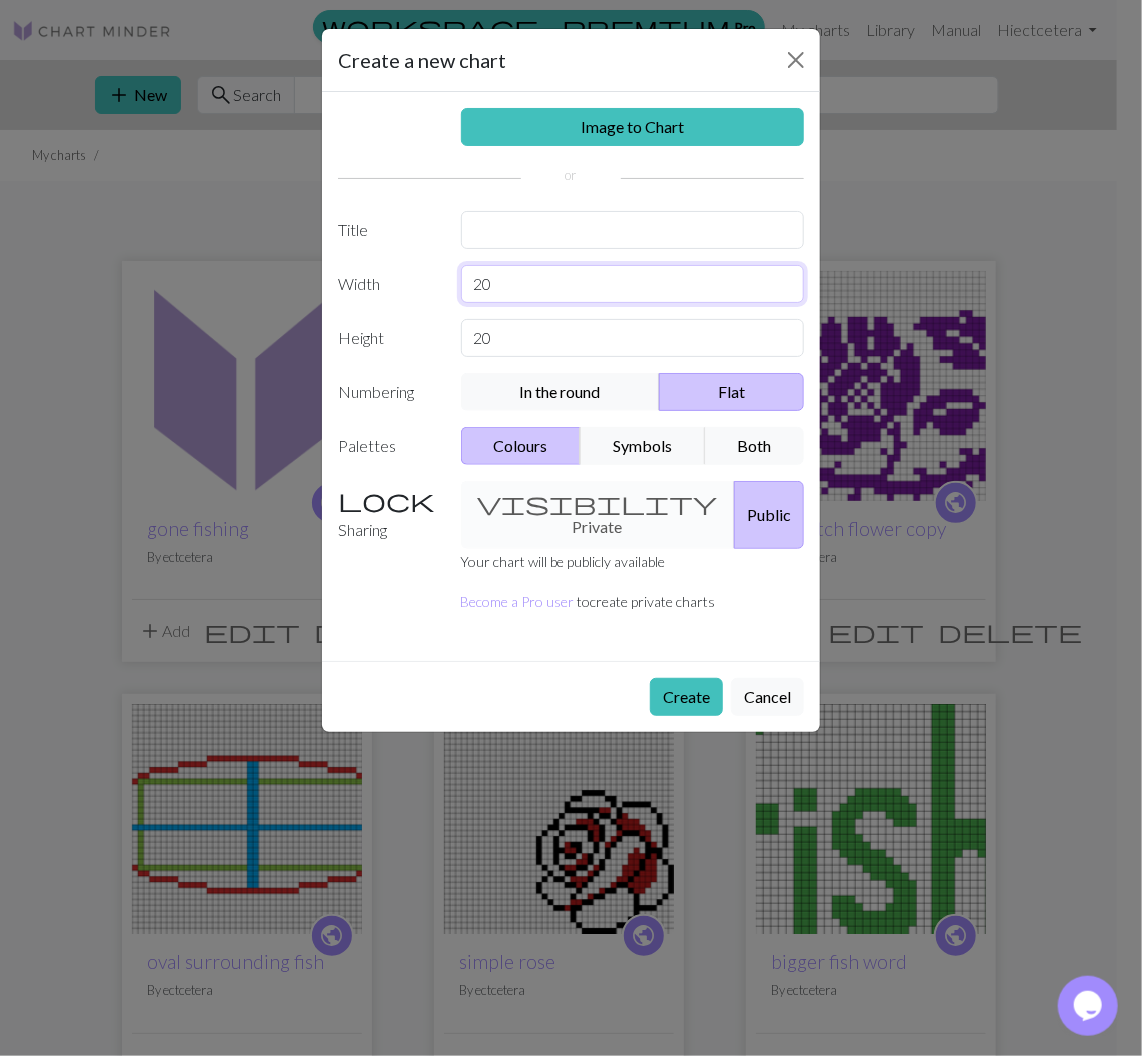 click on "20" at bounding box center [633, 284] 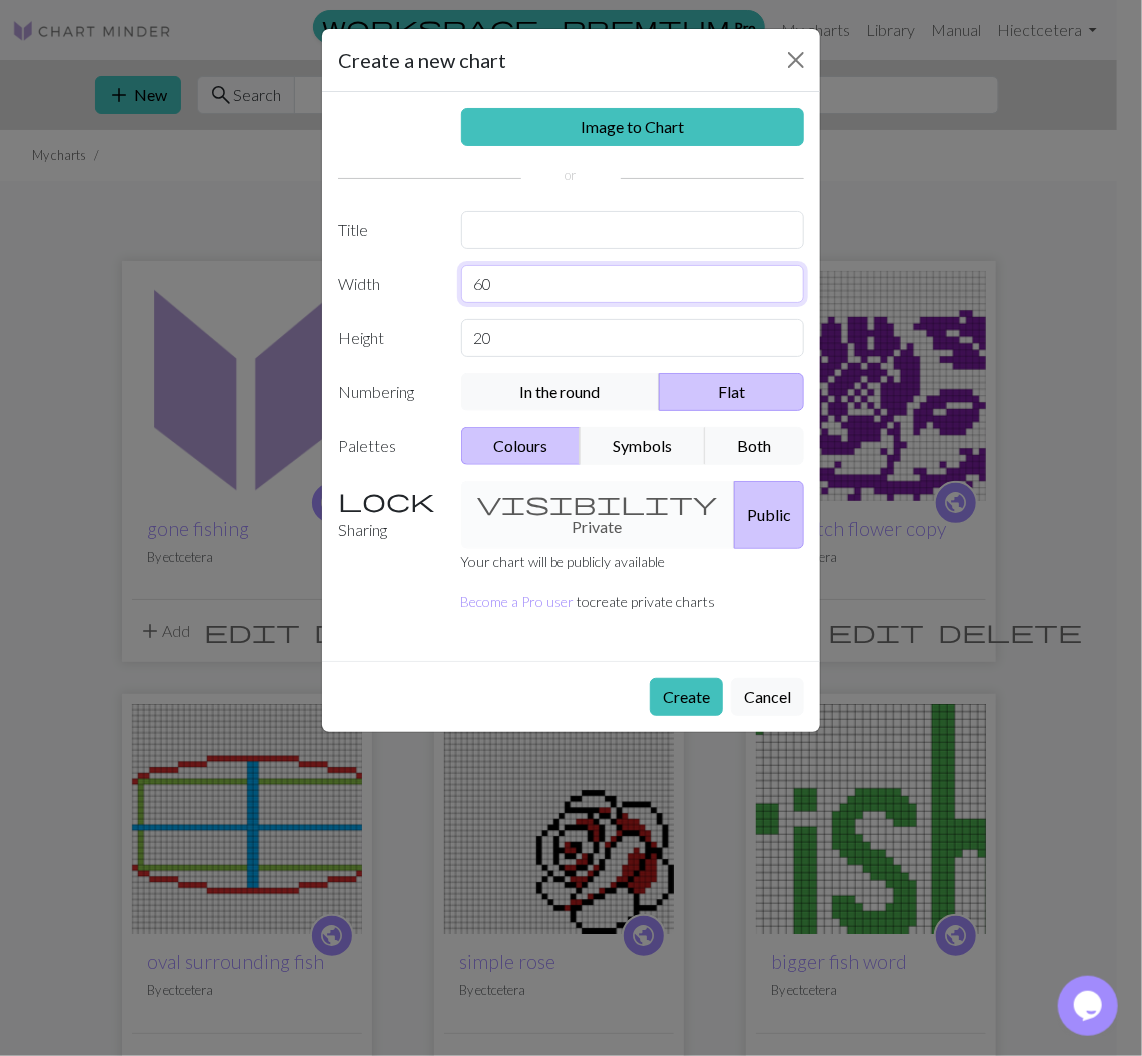 type on "60" 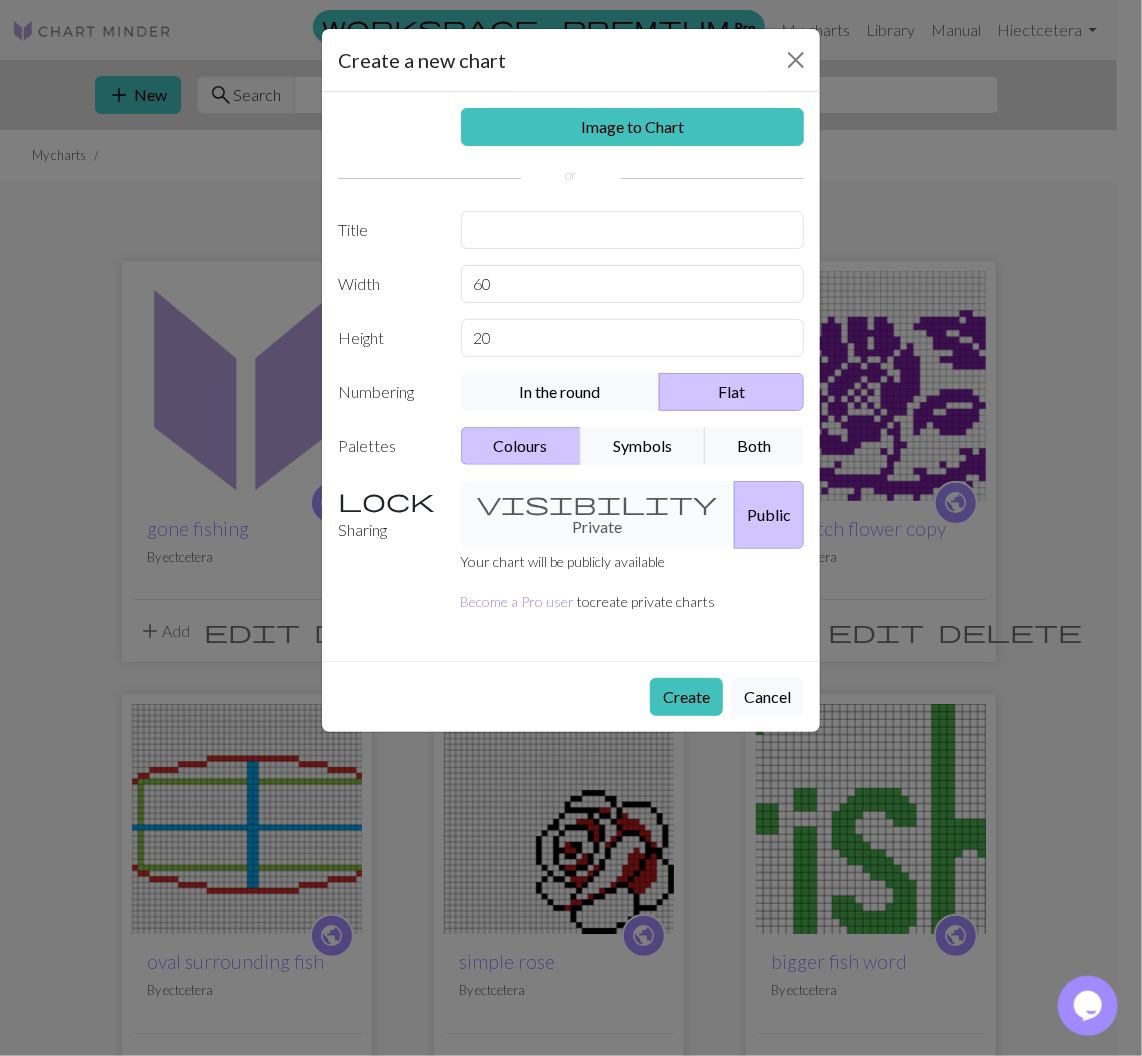 drag, startPoint x: 511, startPoint y: 319, endPoint x: 514, endPoint y: 332, distance: 13.341664 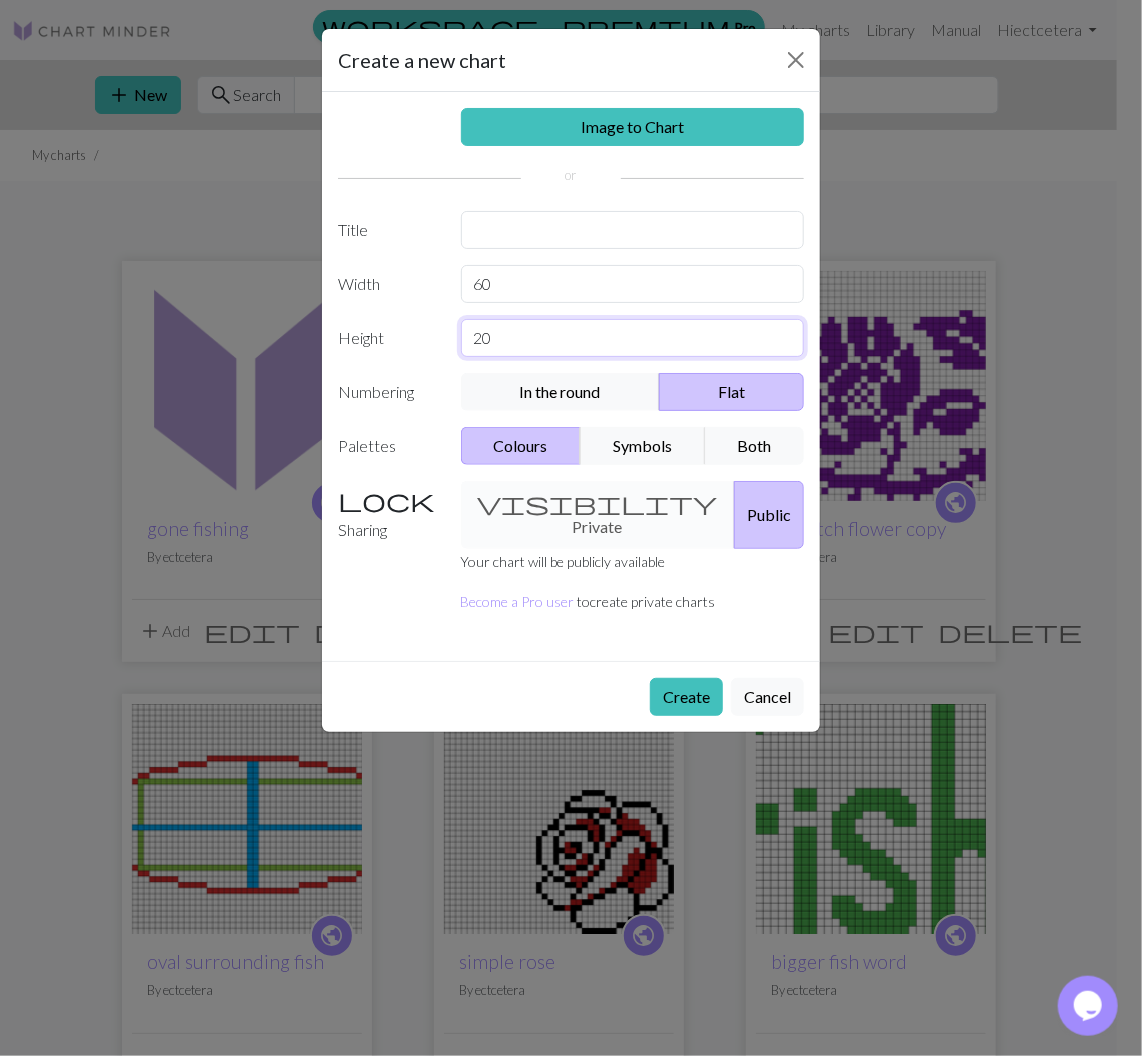 click on "20" at bounding box center [633, 338] 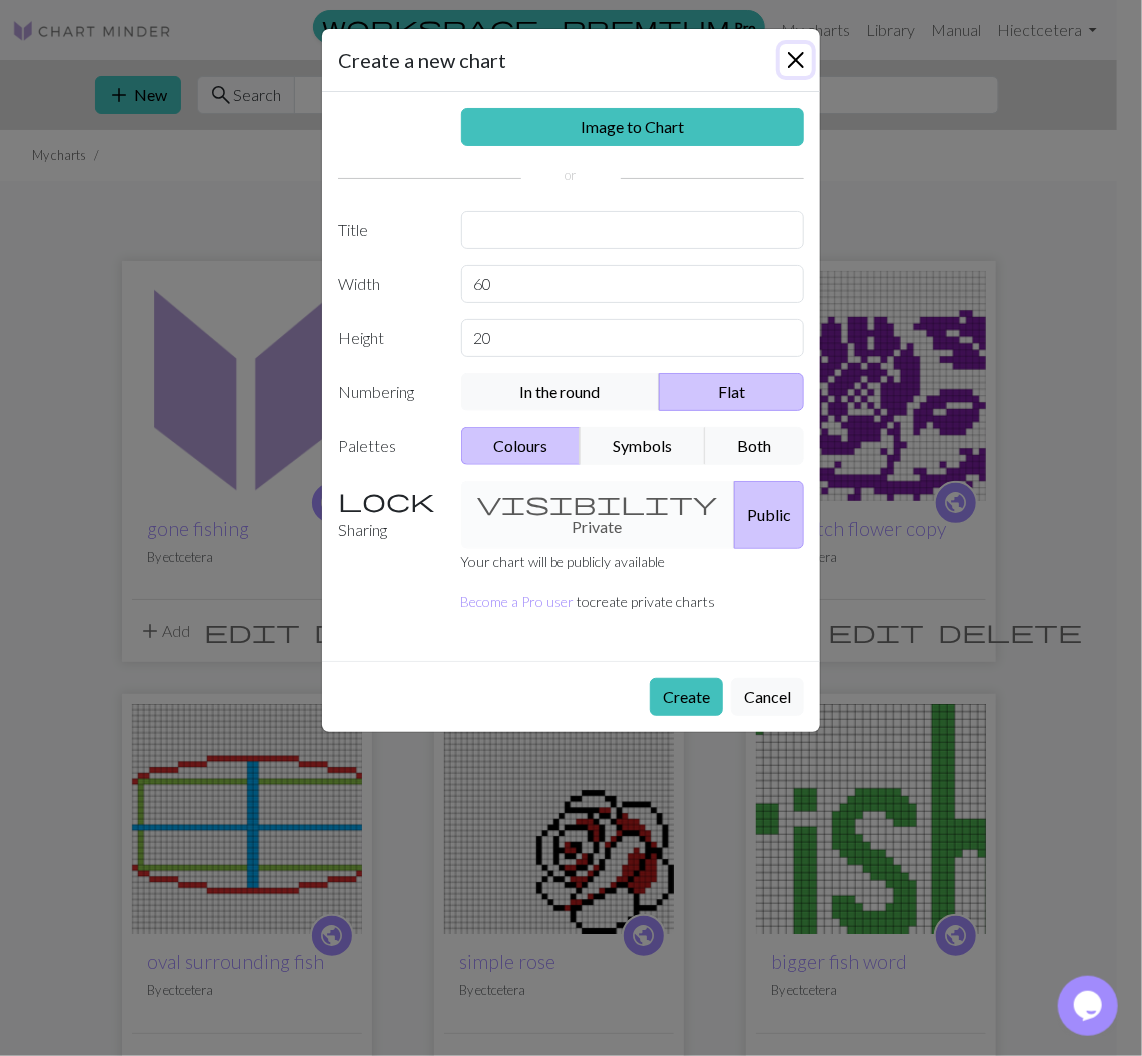 click at bounding box center (796, 60) 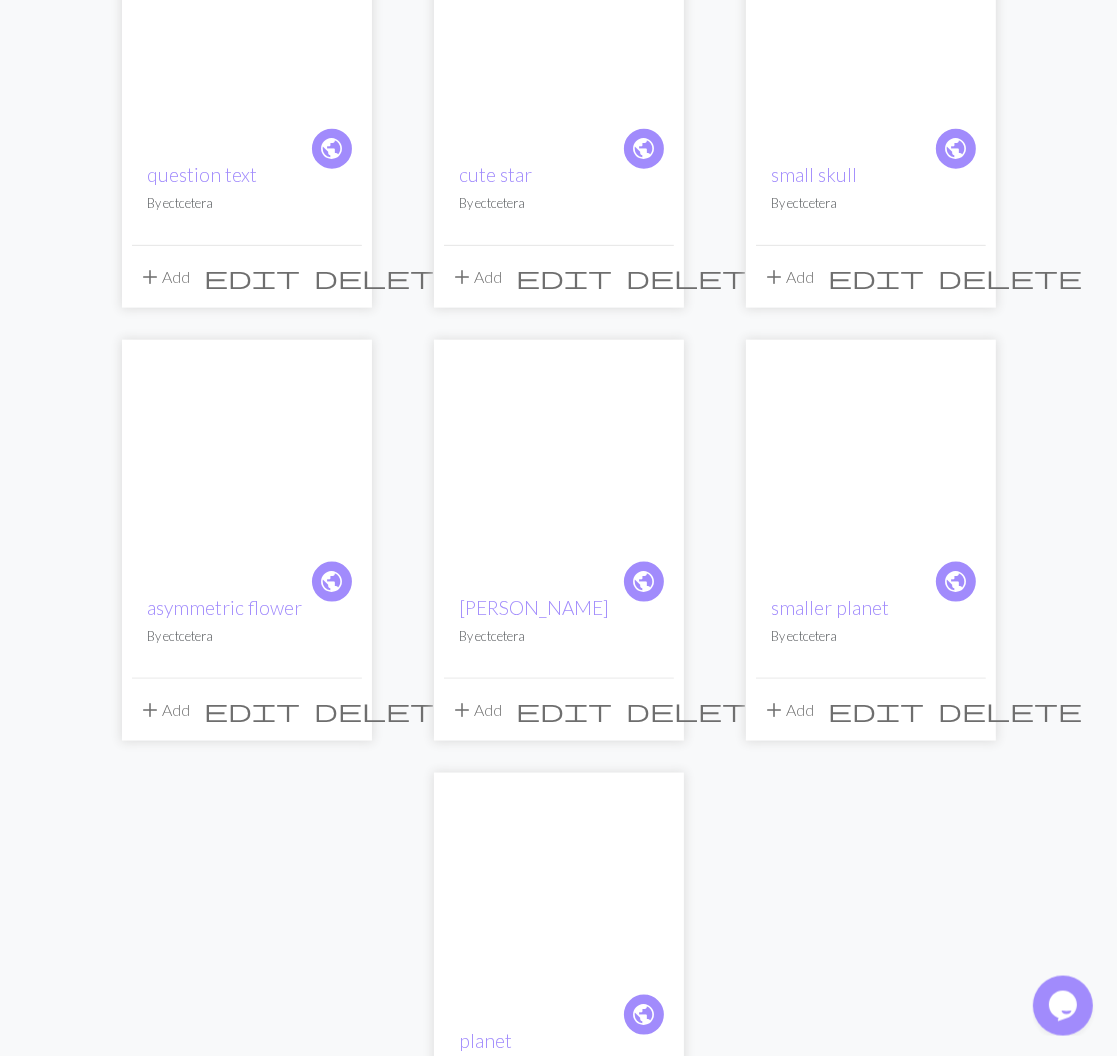 scroll, scrollTop: 1836, scrollLeft: 0, axis: vertical 